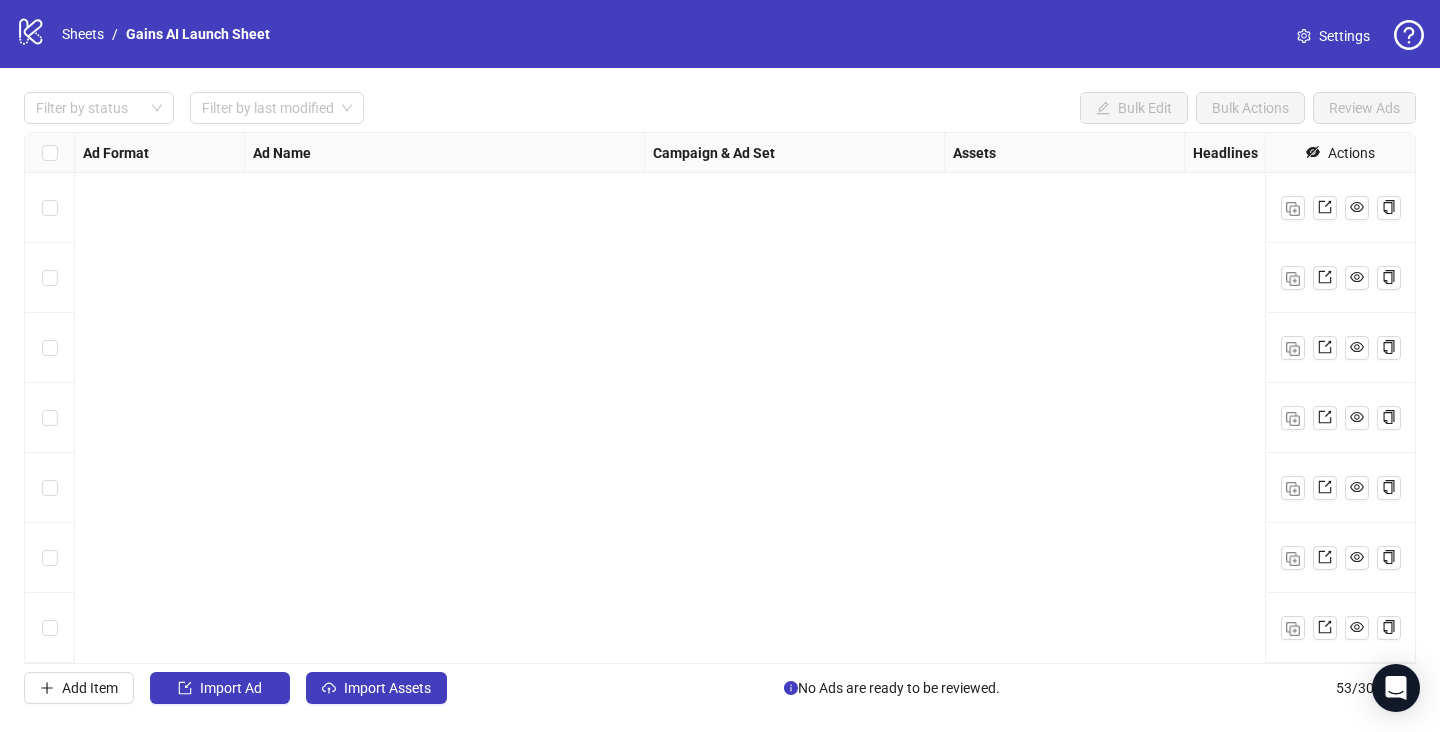 scroll, scrollTop: 0, scrollLeft: 0, axis: both 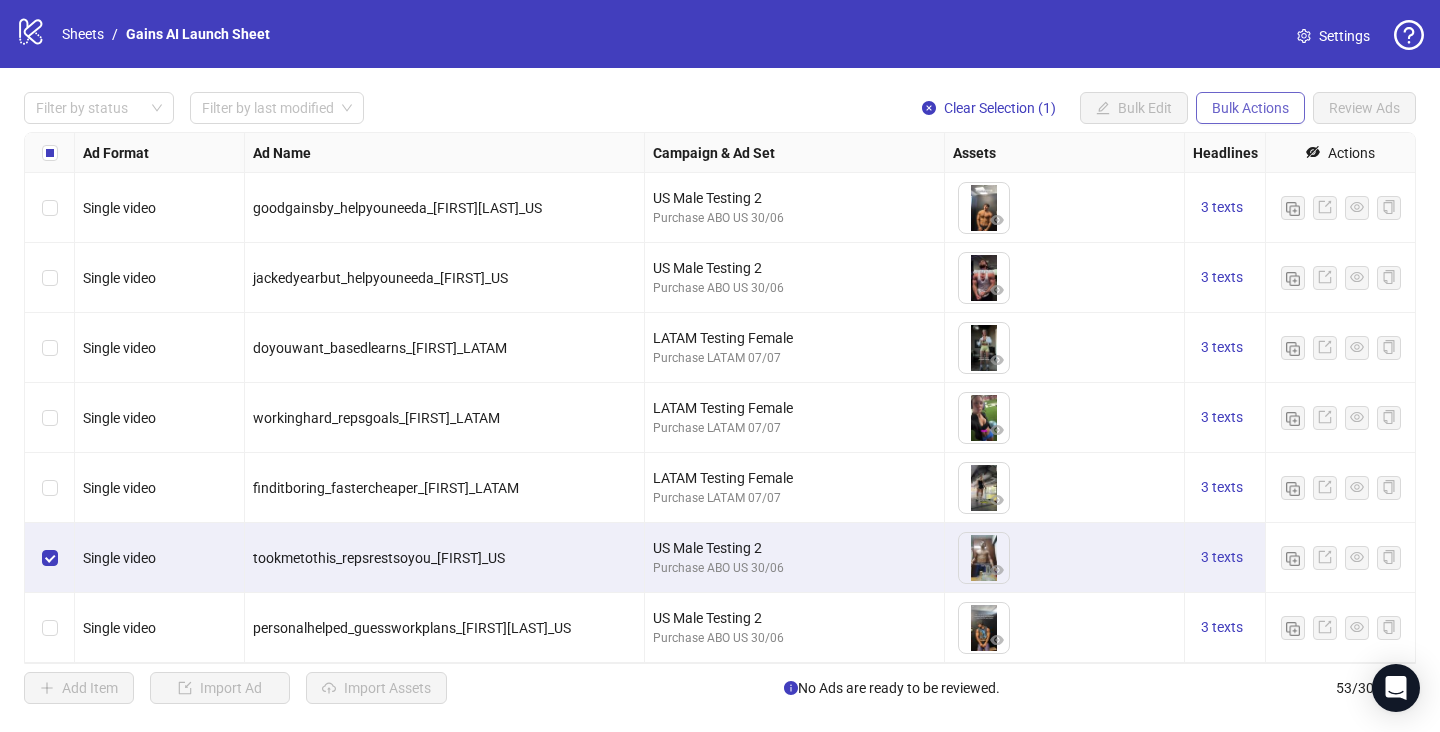 click on "Bulk Actions" at bounding box center [1250, 108] 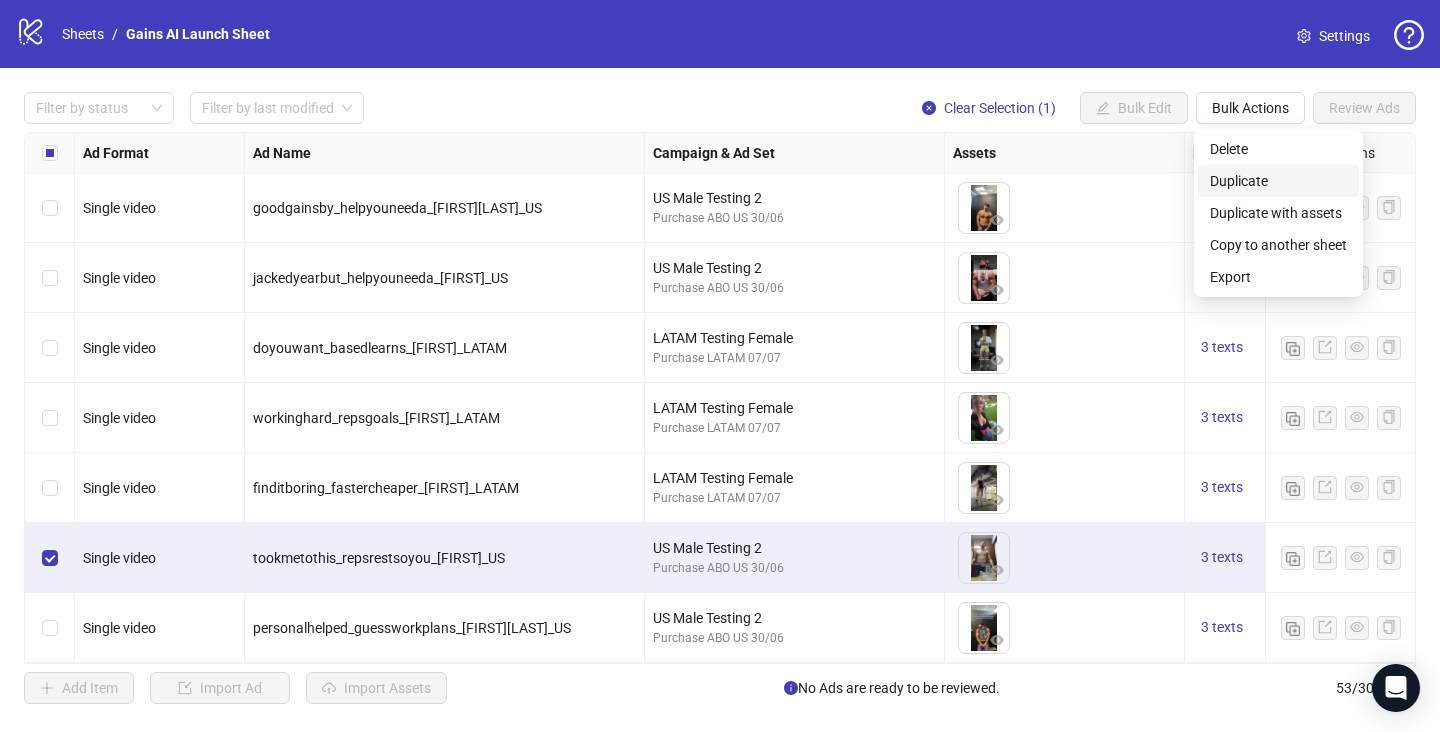 click on "Duplicate" at bounding box center [1278, 181] 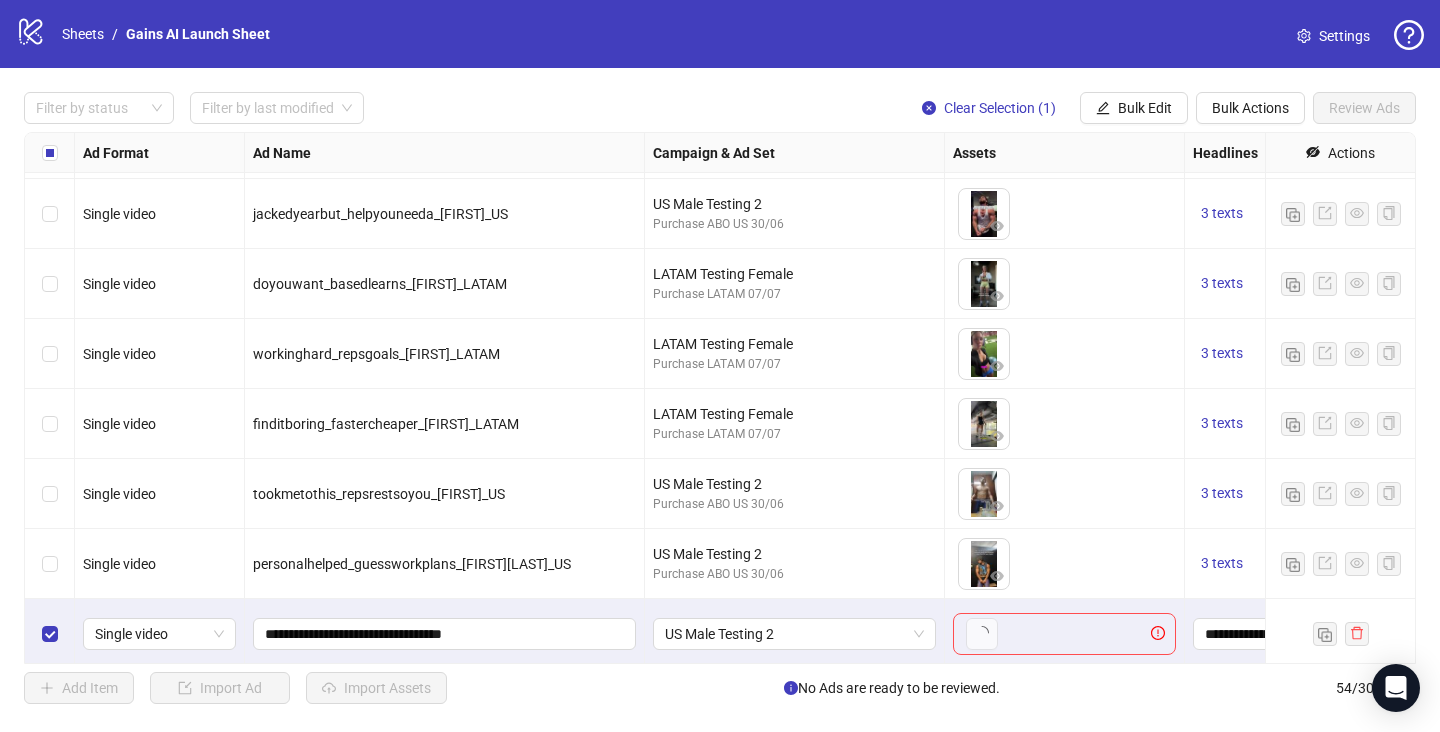 scroll, scrollTop: 3290, scrollLeft: 0, axis: vertical 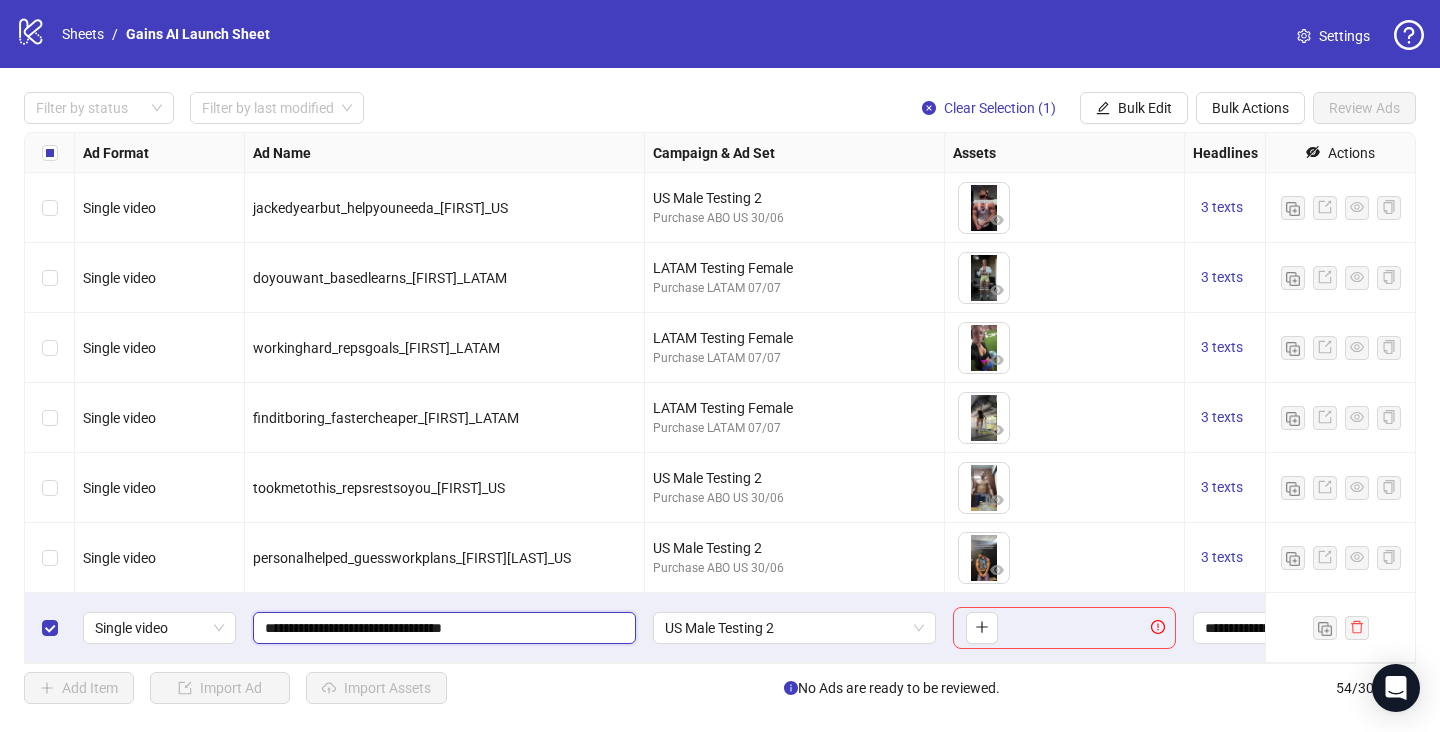click on "**********" at bounding box center (442, 628) 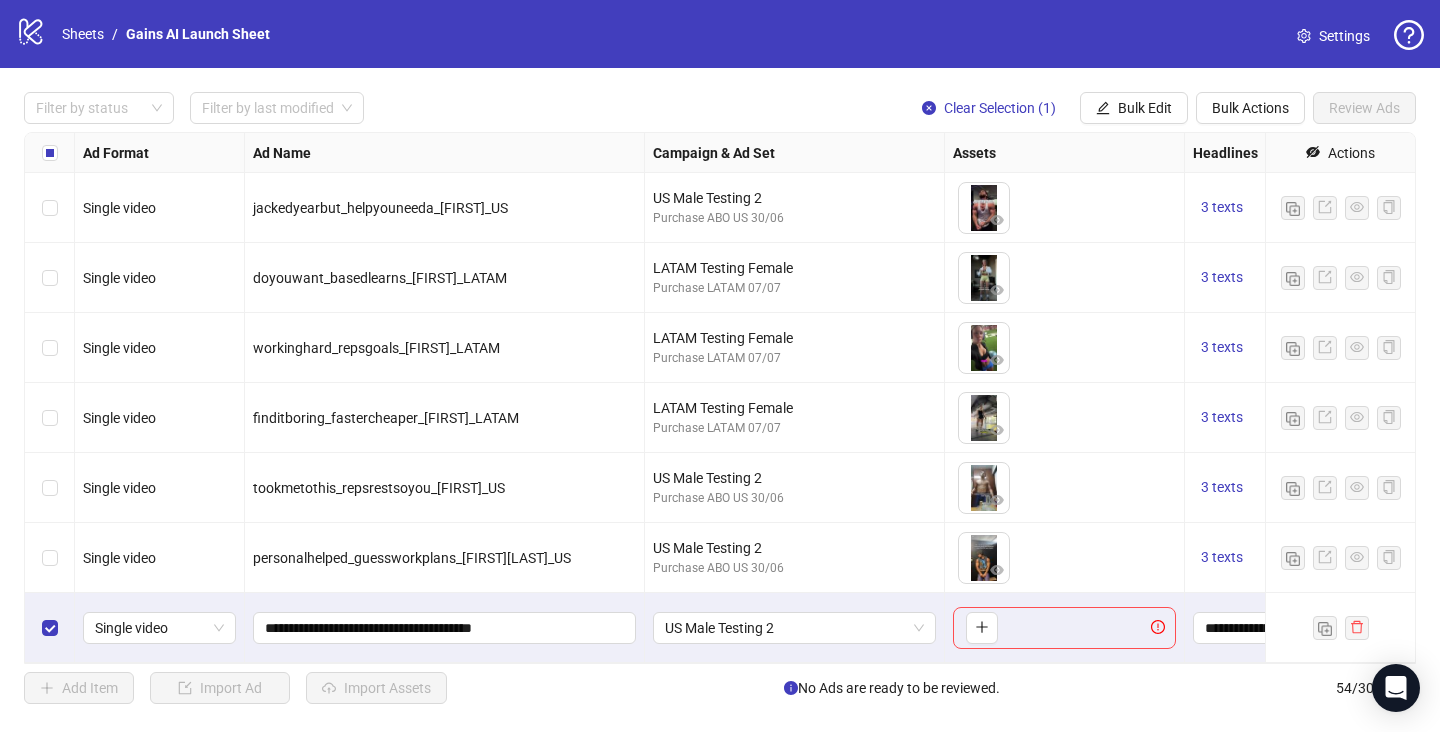 click on "personalhelped_guessworkplans_[FIRST][LAST]_US" at bounding box center [445, 558] 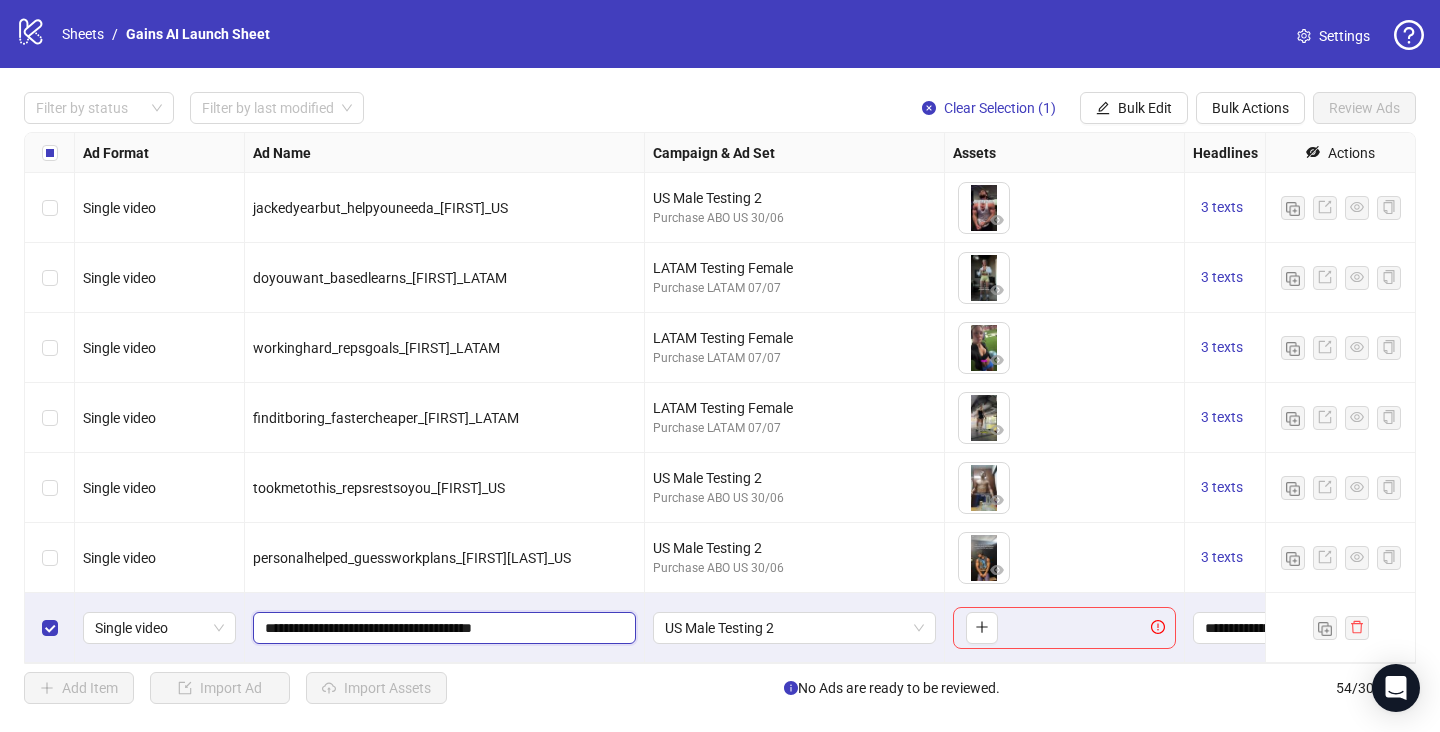 click on "**********" at bounding box center [442, 628] 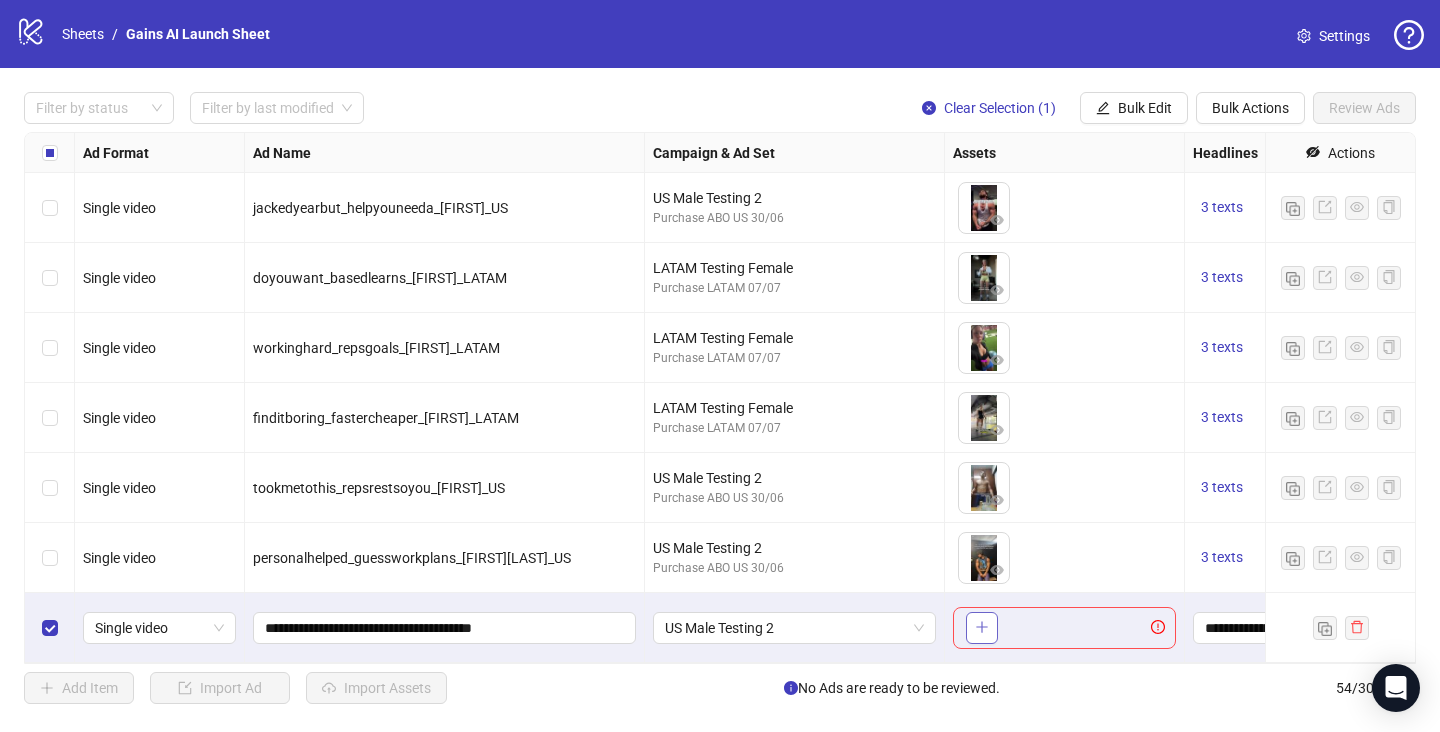 click at bounding box center [982, 628] 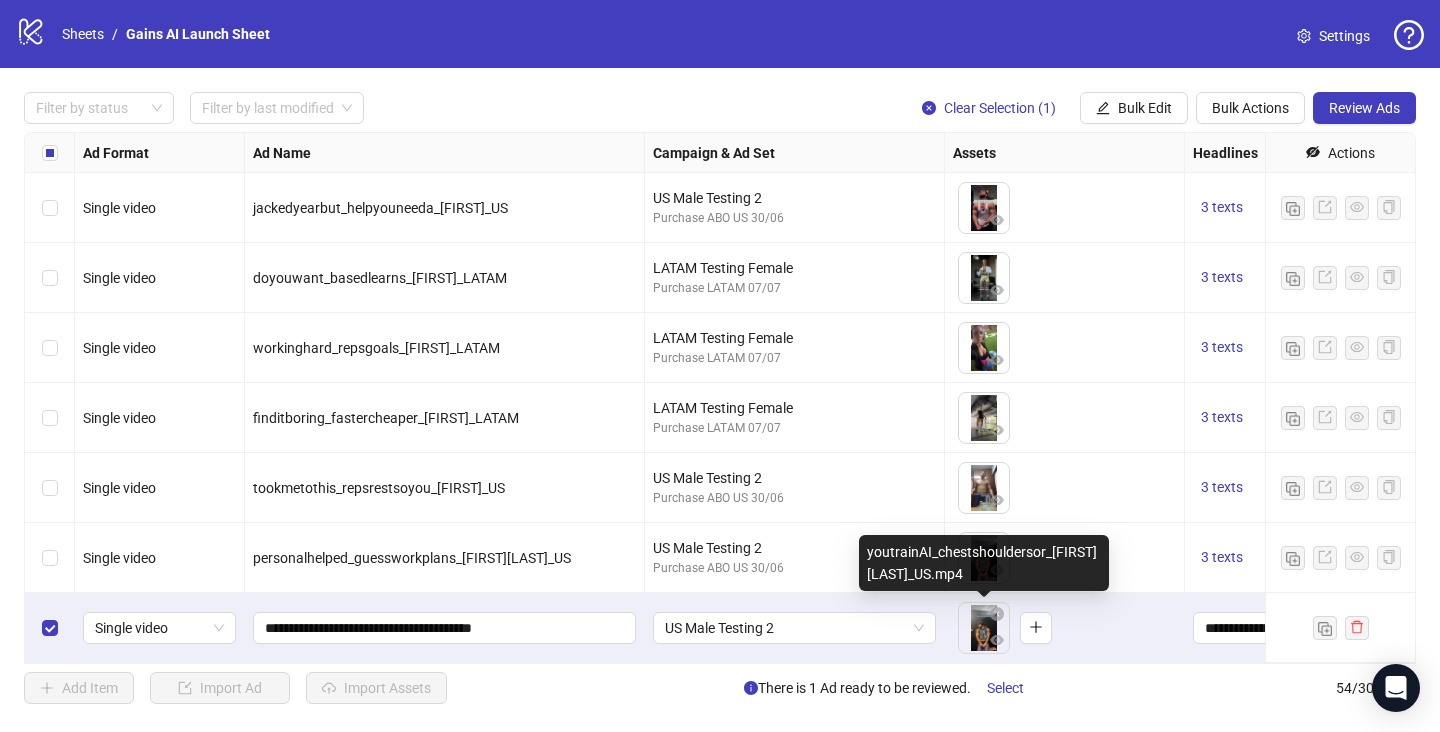 click on "logo/logo-mobile Sheets / Gains AI Launch Sheet Settings   Filter by status Filter by last modified Clear Selection (1) Bulk Edit Bulk Actions Review Ads Ad Format Ad Name Campaign & Ad Set Assets Headlines Primary Texts Descriptions Pixel ID Destination URL App Product Page ID Display URL Leadgen Form Product Set ID URL Params Call to Action Actions Single video youthethat_routinesadjustsets_[FIRST]_US US Male Testing 2 Purchase ABO US 30/06
To pick up a draggable item, press the space bar.
While dragging, use the arrow keys to move the item.
Press space again to drop the item in its new position, or press escape to cancel.
3 texts 3 texts Single video goodgainsby_helpyouneeda_[FIRST][LAST]_US US Male Testing 2 Purchase ABO US 30/06
To pick up a draggable item, press the space bar.
While dragging, use the arrow keys to move the item.
Press space again to drop the item in its new position, or press escape to cancel.
3 texts 3 texts Single video jackedyearbut_helpyouneeda_[FIRST]_US" at bounding box center (720, 366) 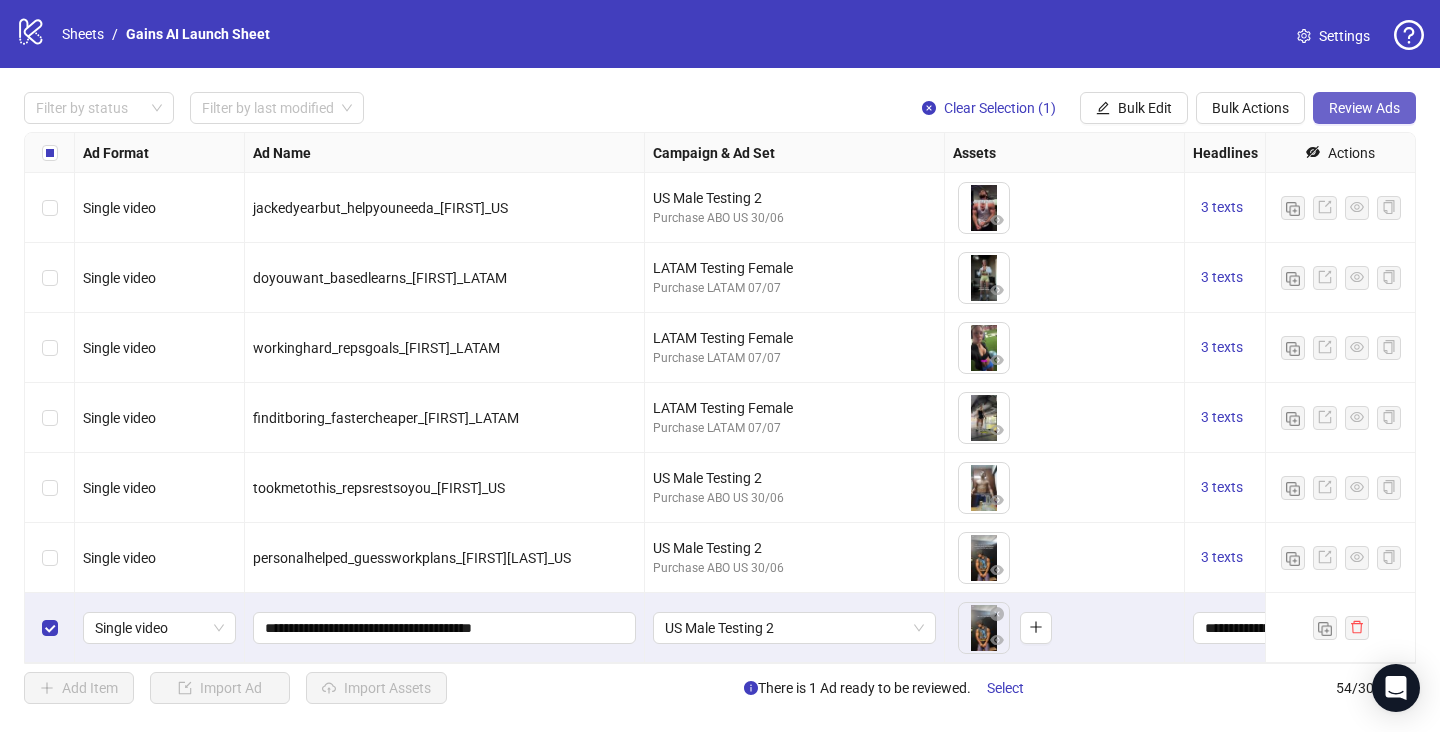 click on "Review Ads" at bounding box center [1364, 108] 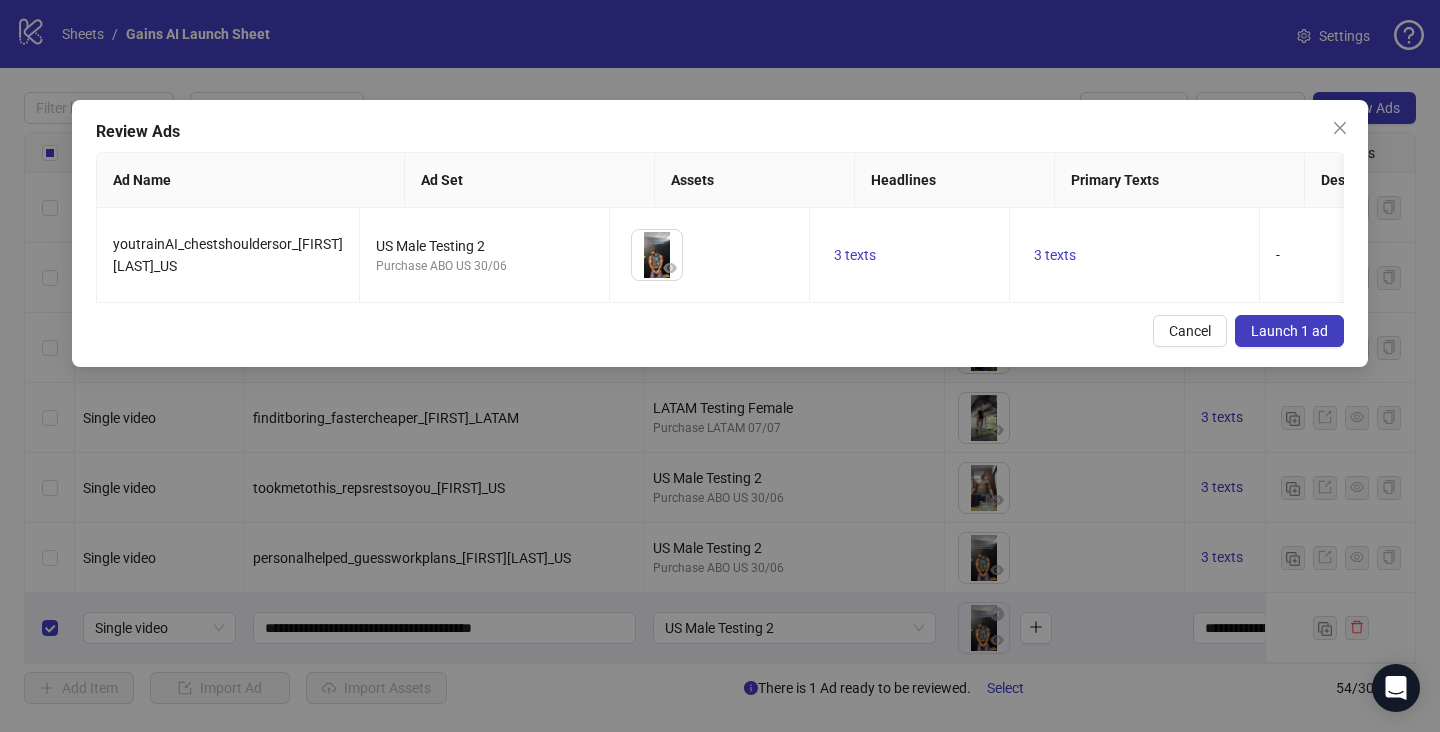 click on "Launch 1 ad" at bounding box center (1289, 331) 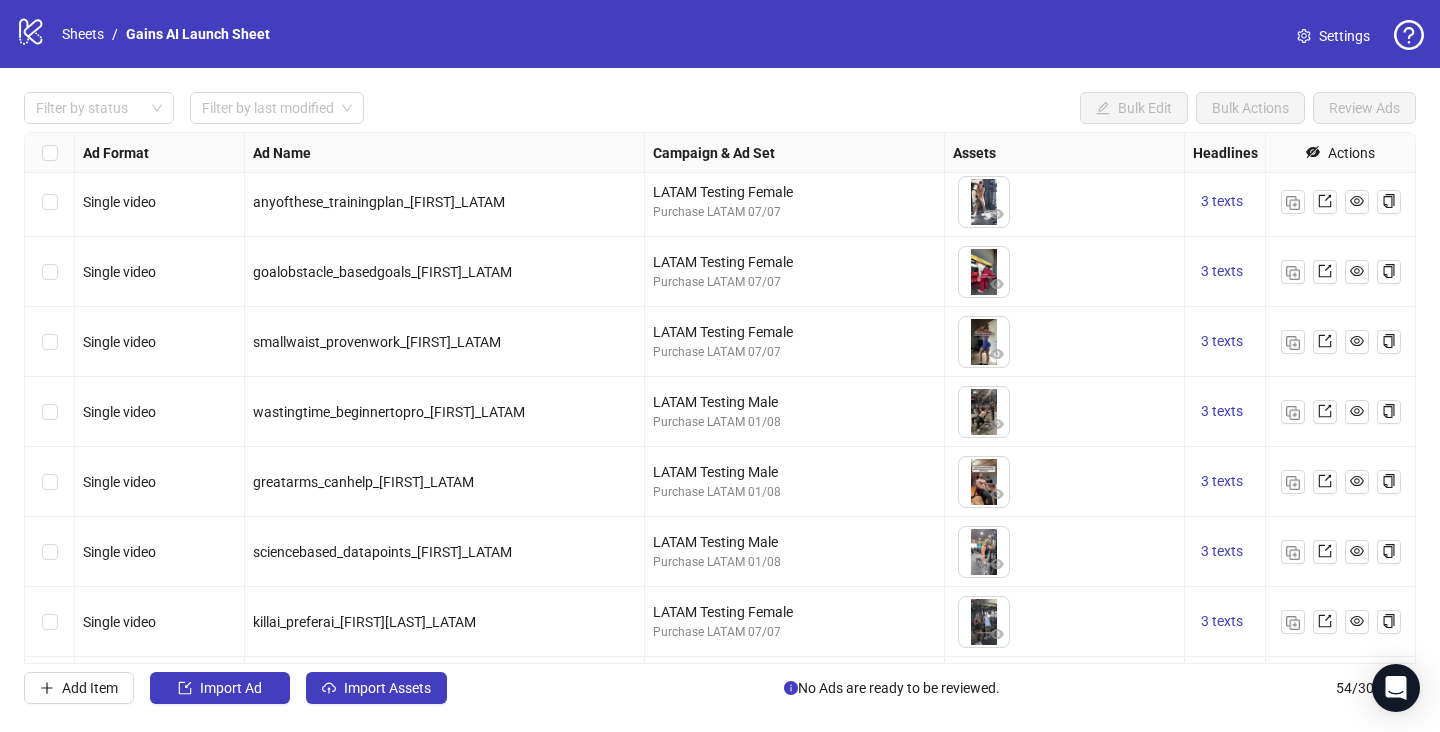 scroll, scrollTop: 228, scrollLeft: 0, axis: vertical 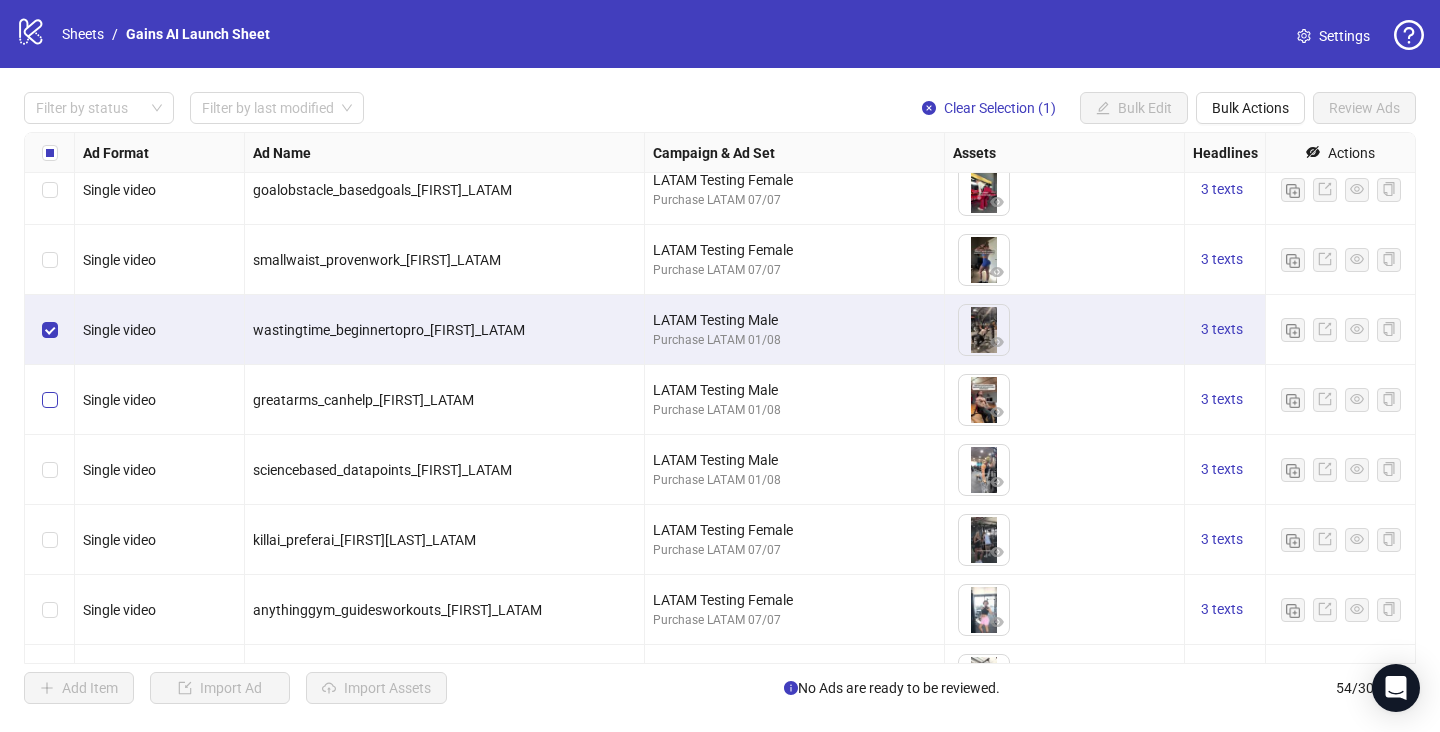 click at bounding box center (50, 400) 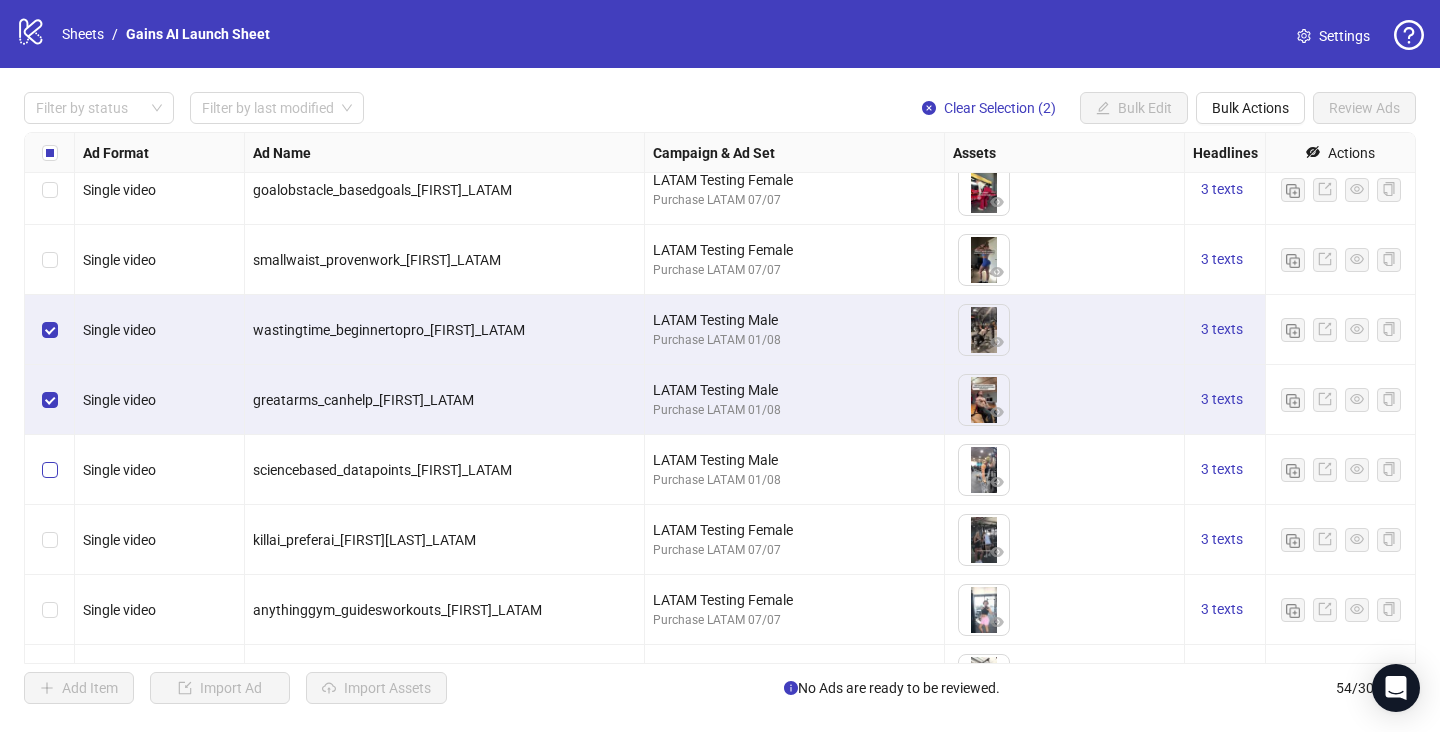 click at bounding box center (50, 470) 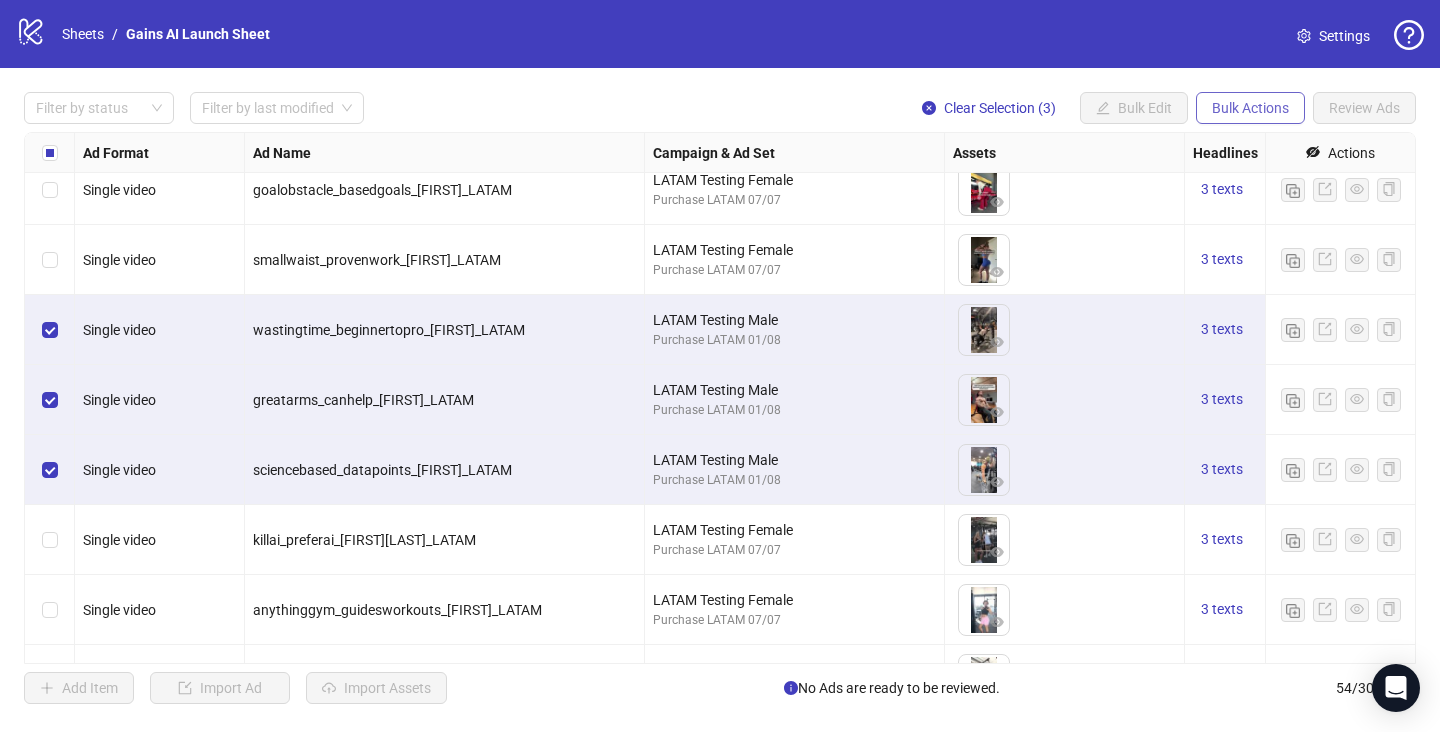 click on "Bulk Actions" at bounding box center [1250, 108] 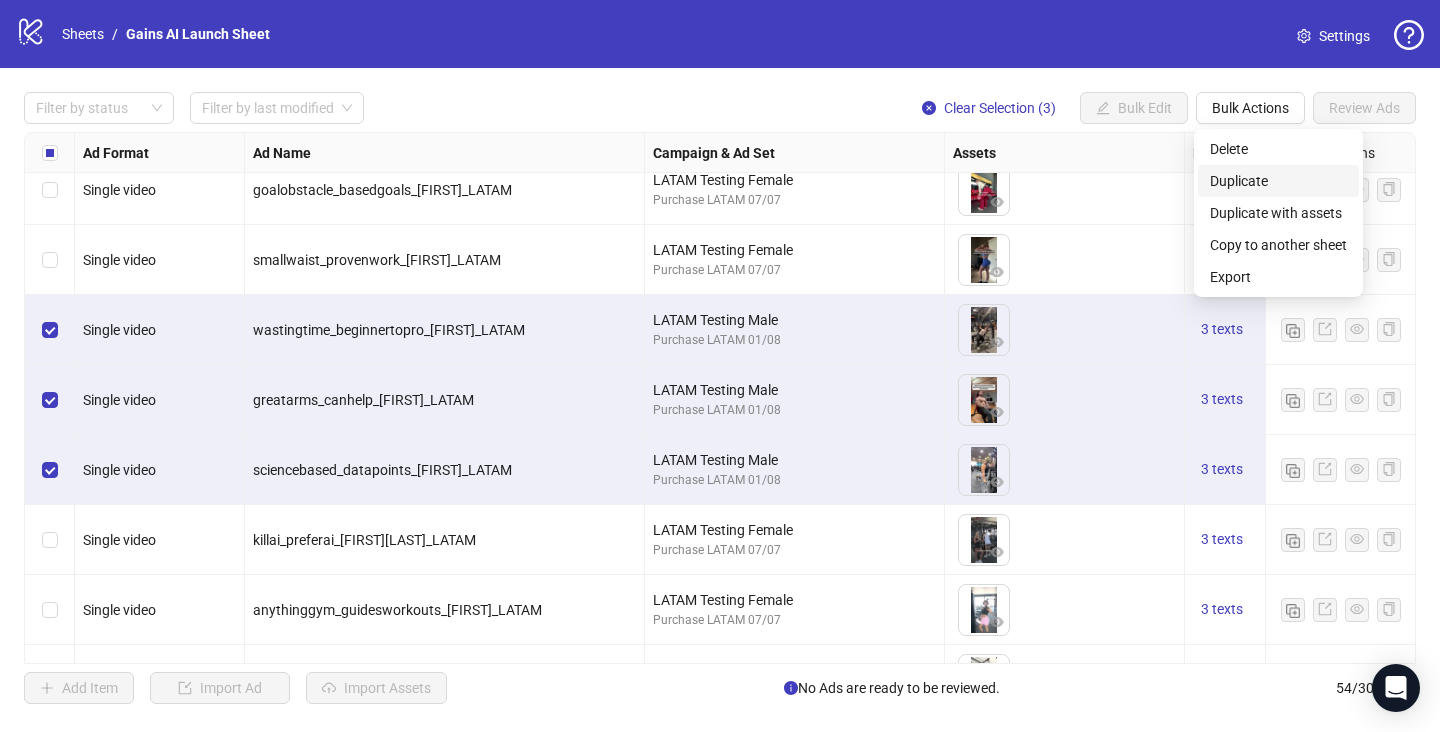 click on "Duplicate" at bounding box center (1278, 181) 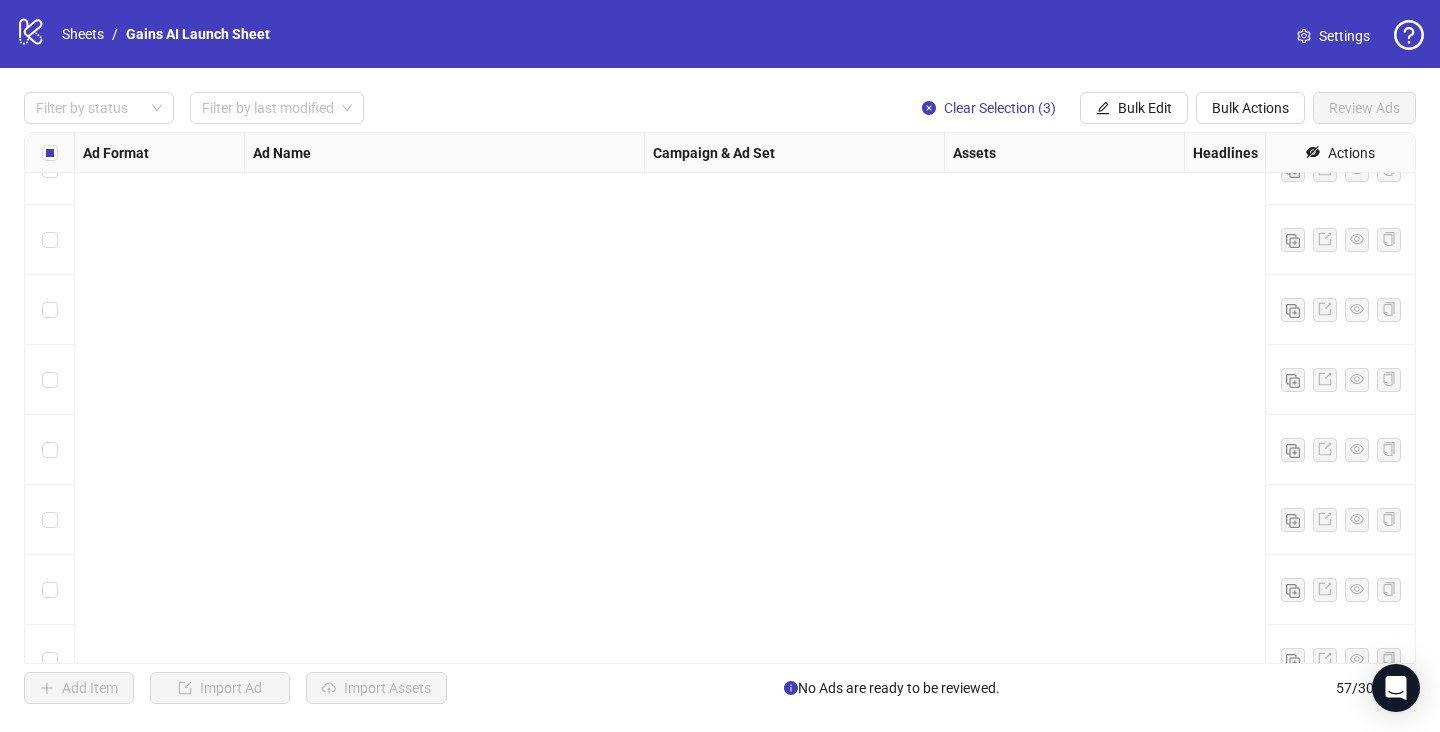 scroll, scrollTop: 3500, scrollLeft: 0, axis: vertical 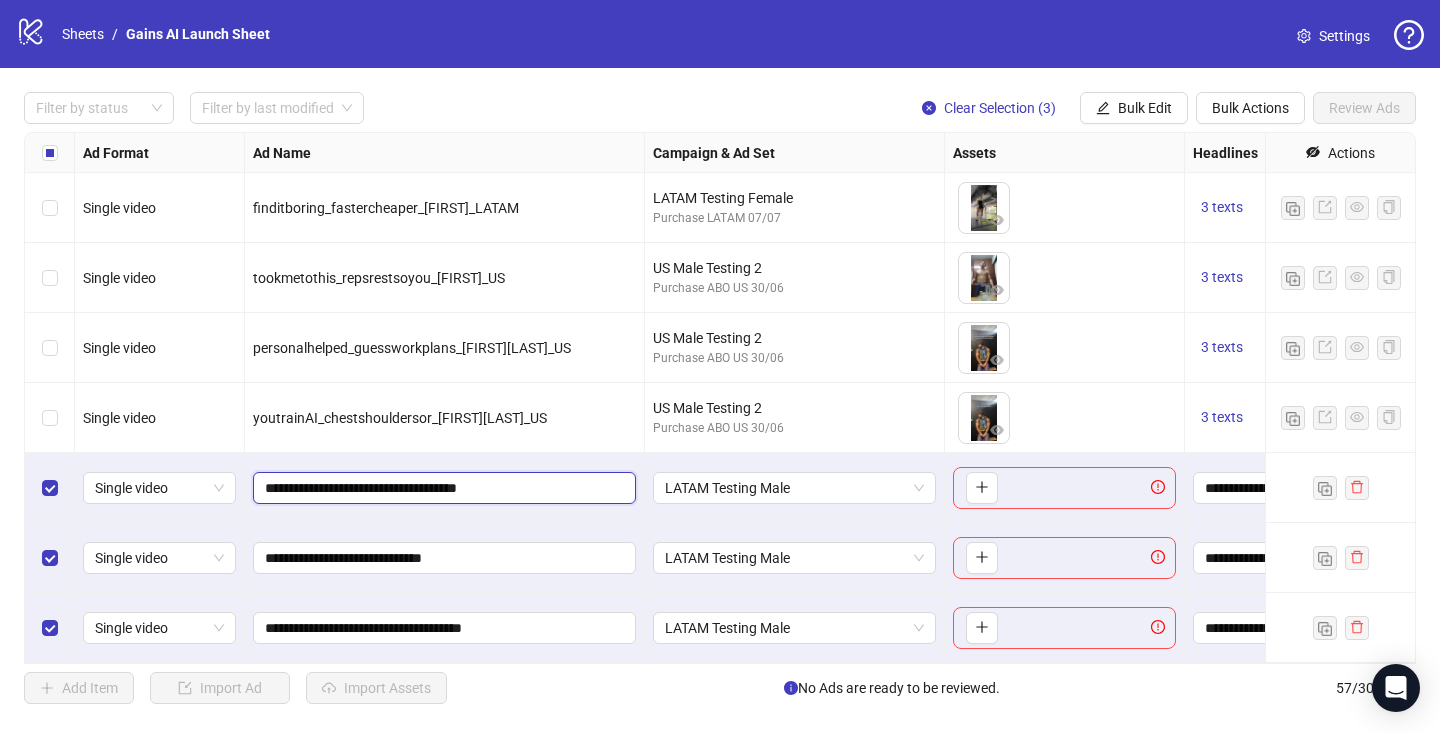 click on "**********" at bounding box center (442, 488) 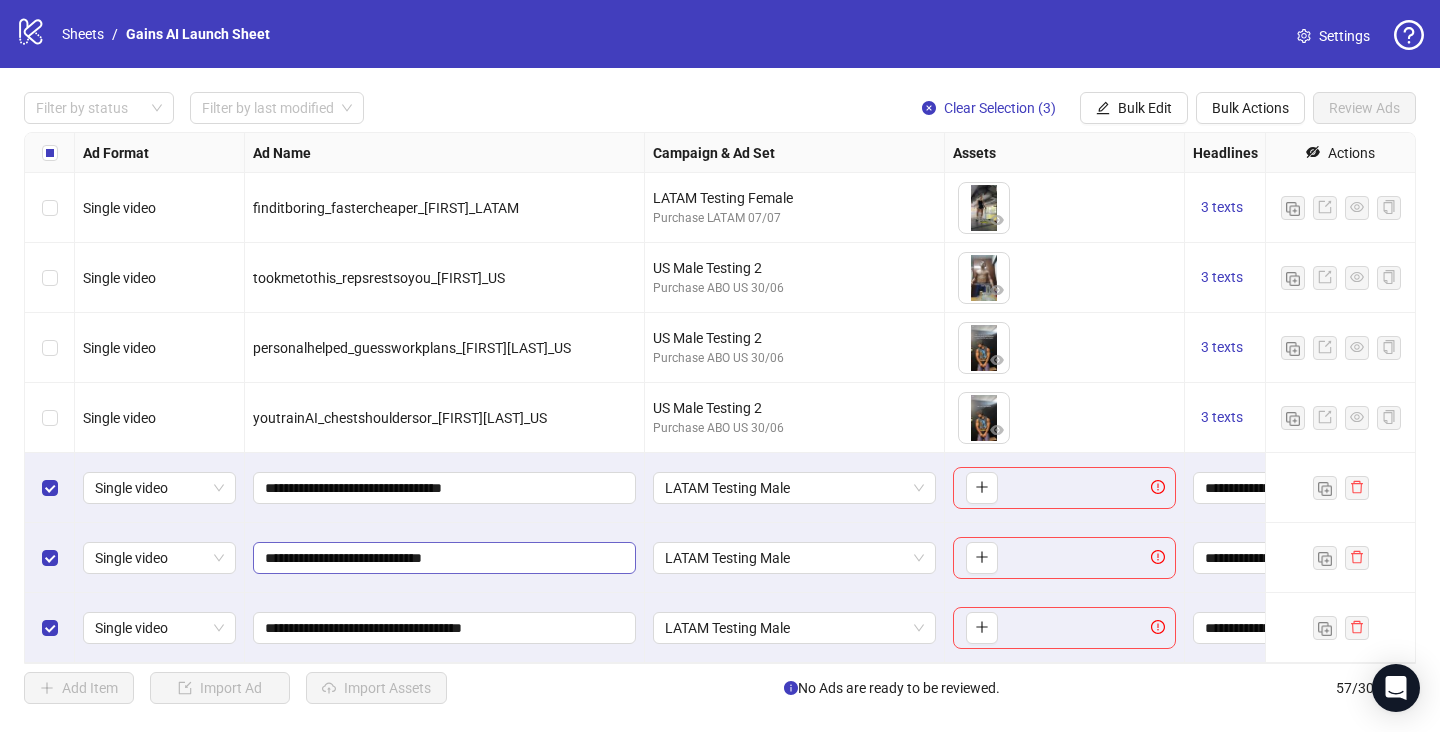click on "**********" at bounding box center [444, 558] 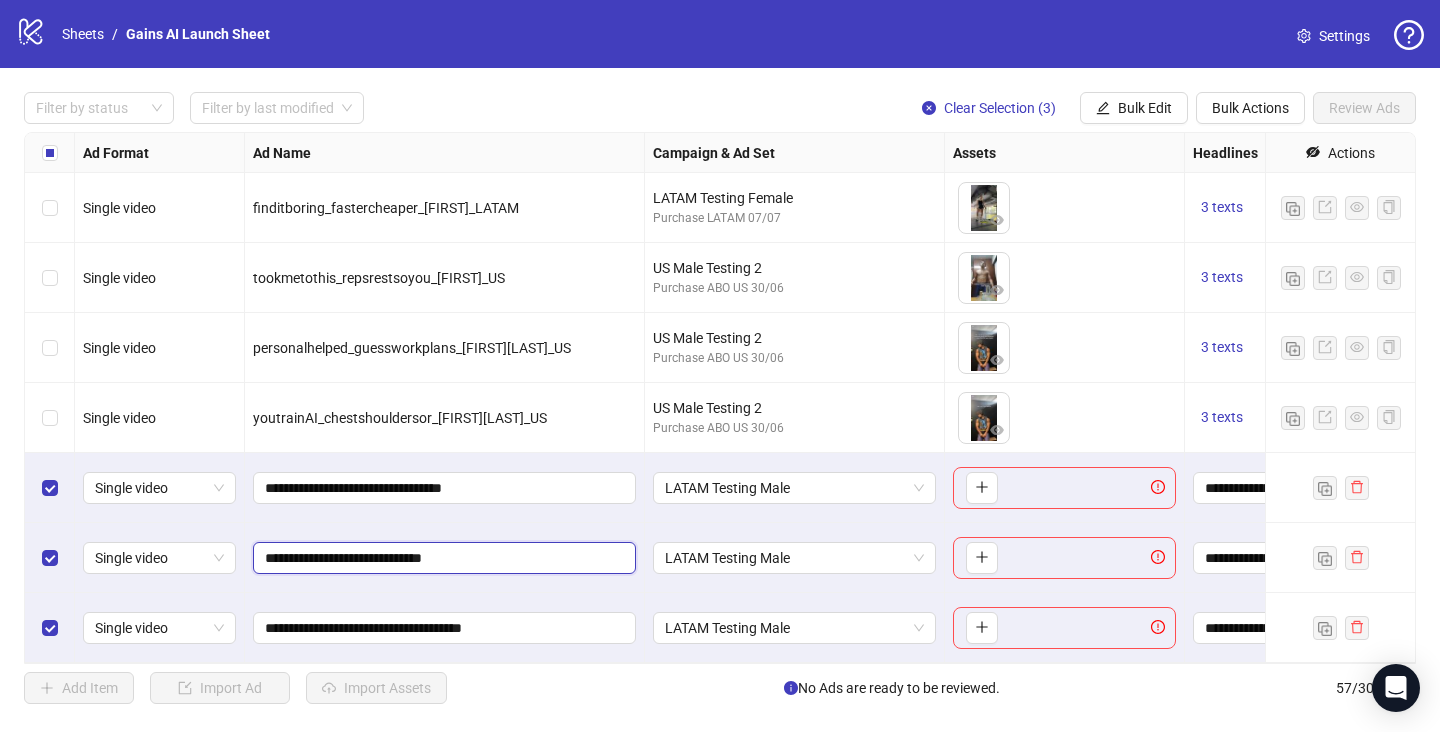 click on "**********" at bounding box center (442, 558) 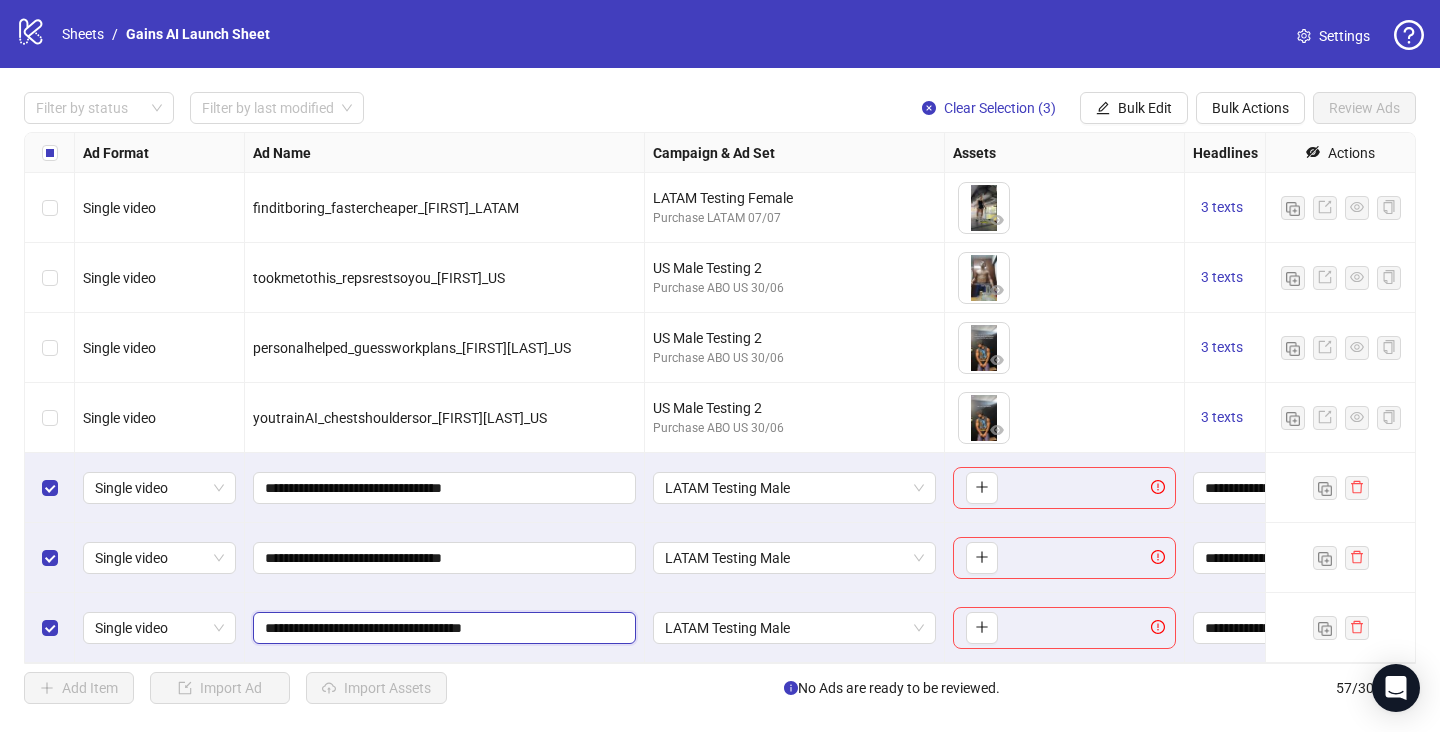 click on "**********" at bounding box center [442, 628] 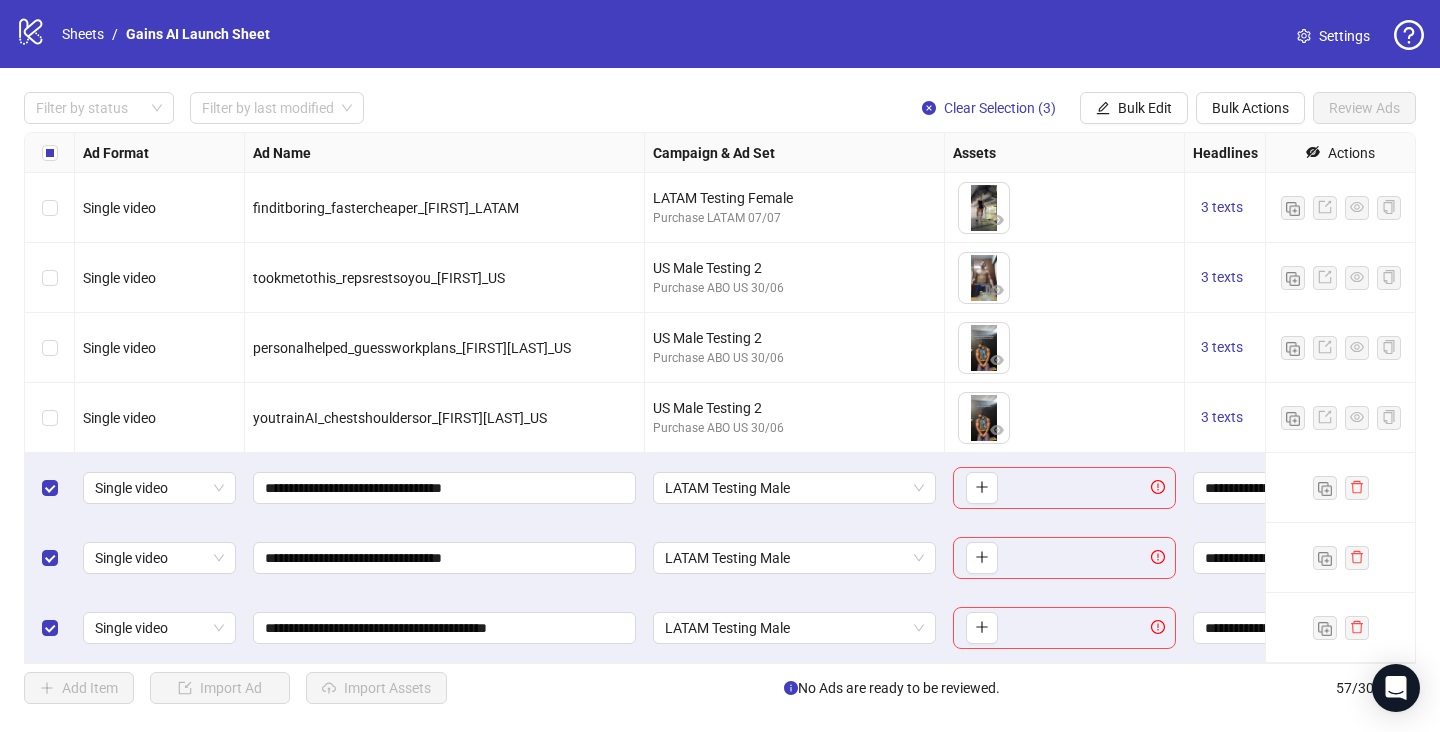 click on "**********" at bounding box center (445, 558) 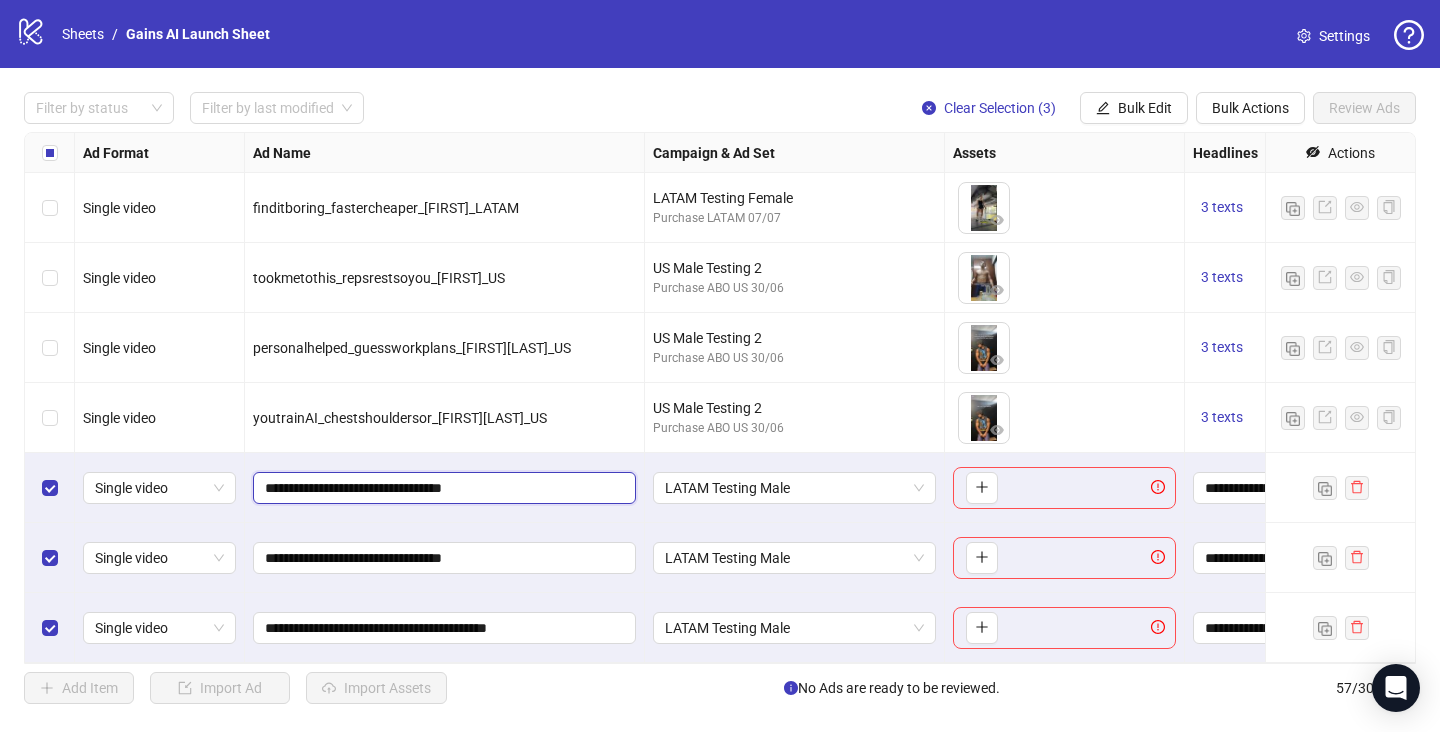 click on "**********" at bounding box center [442, 488] 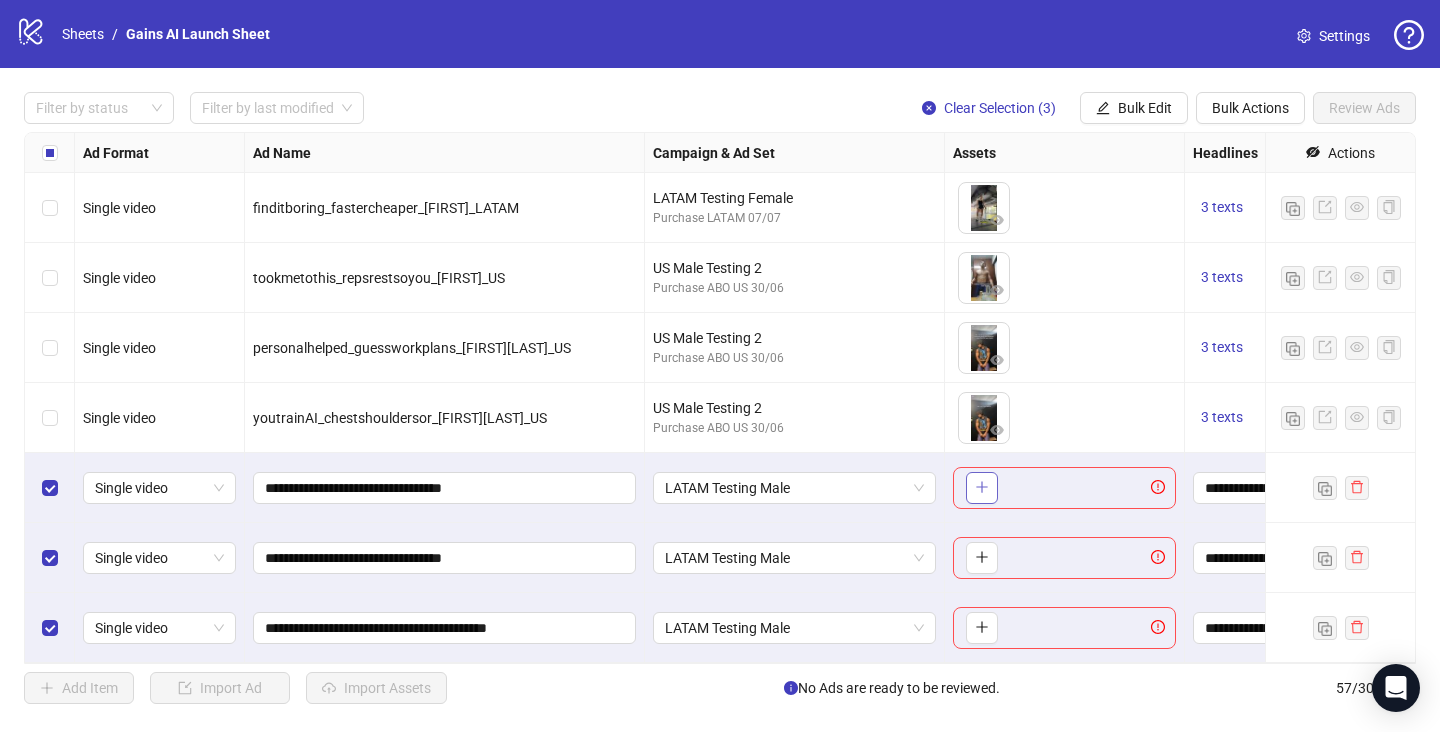 click at bounding box center (982, 488) 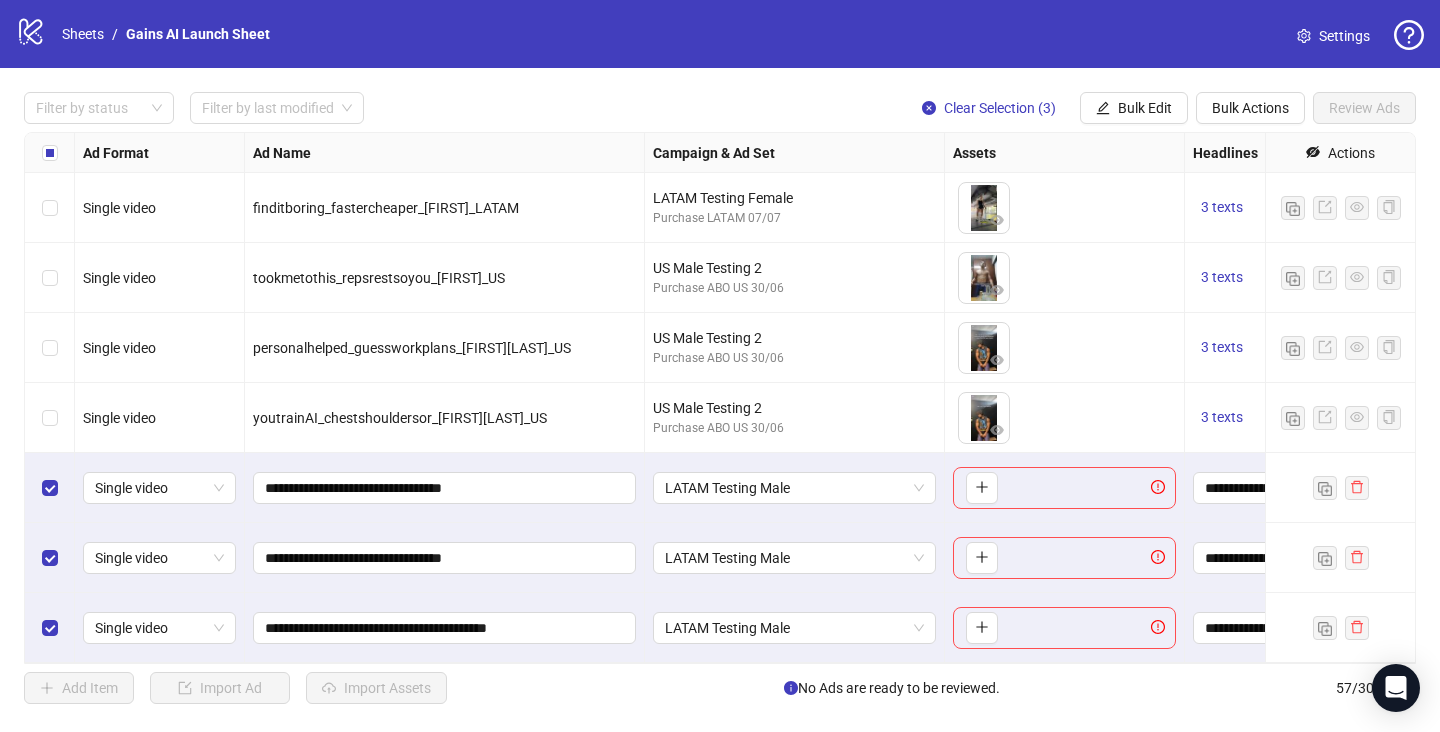 click on "To pick up a draggable item, press the space bar.
While dragging, use the arrow keys to move the item.
Press space again to drop the item in its new position, or press escape to cancel." at bounding box center (1064, 488) 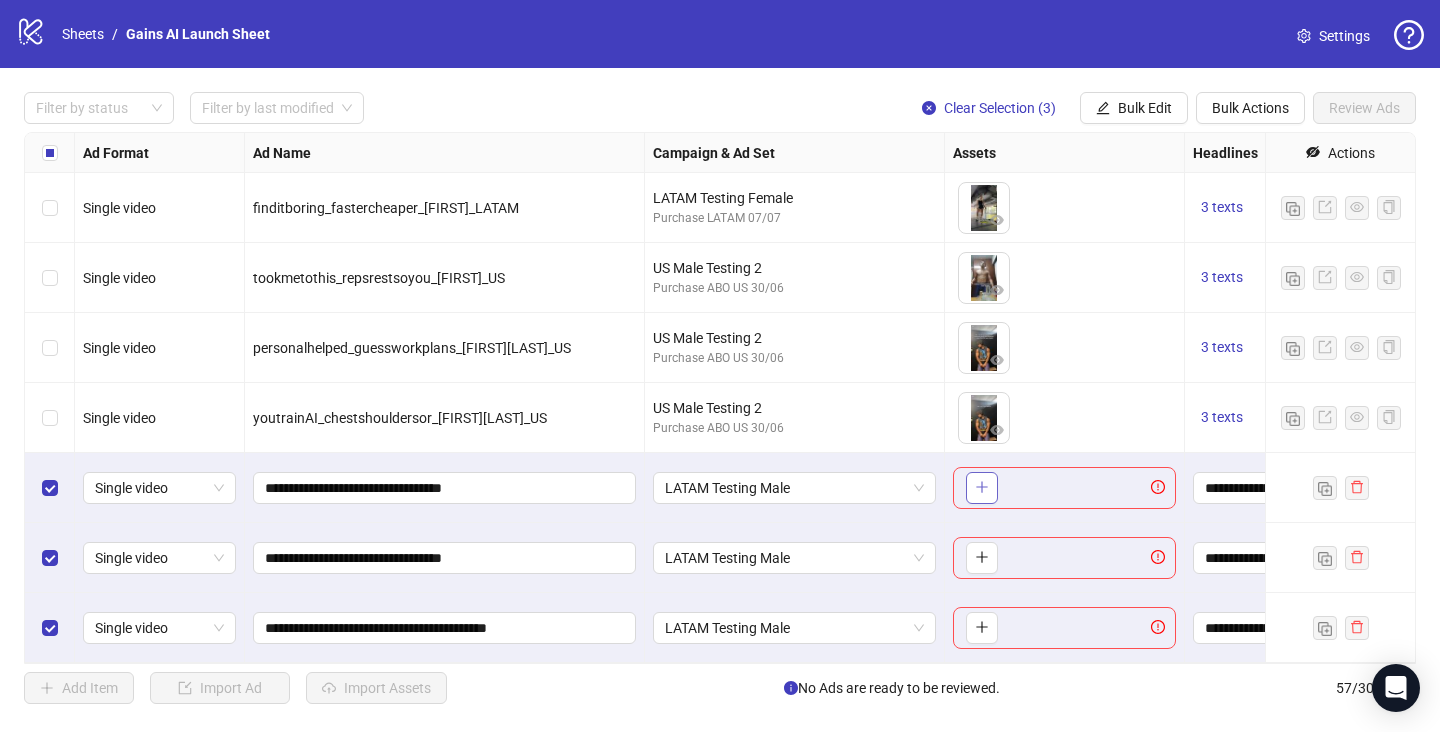 click 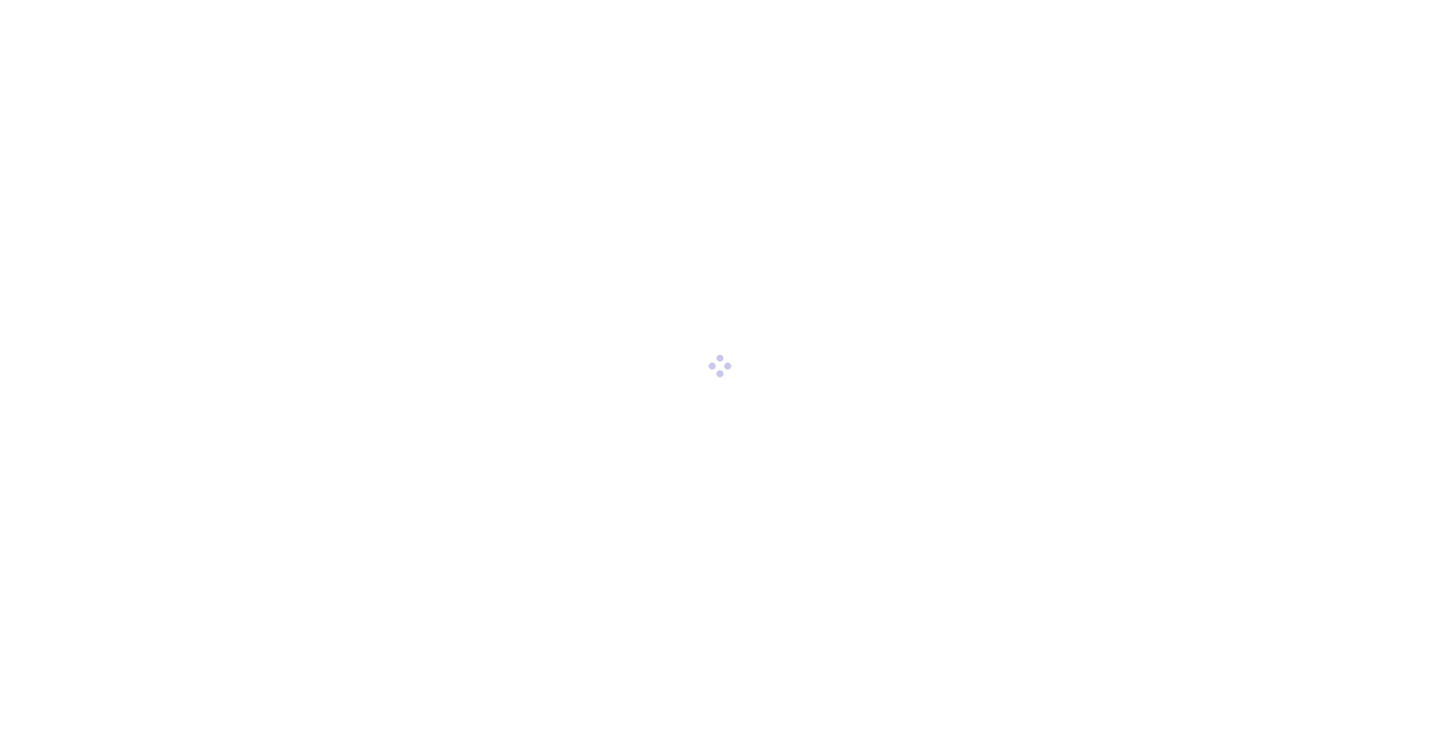 scroll, scrollTop: 0, scrollLeft: 0, axis: both 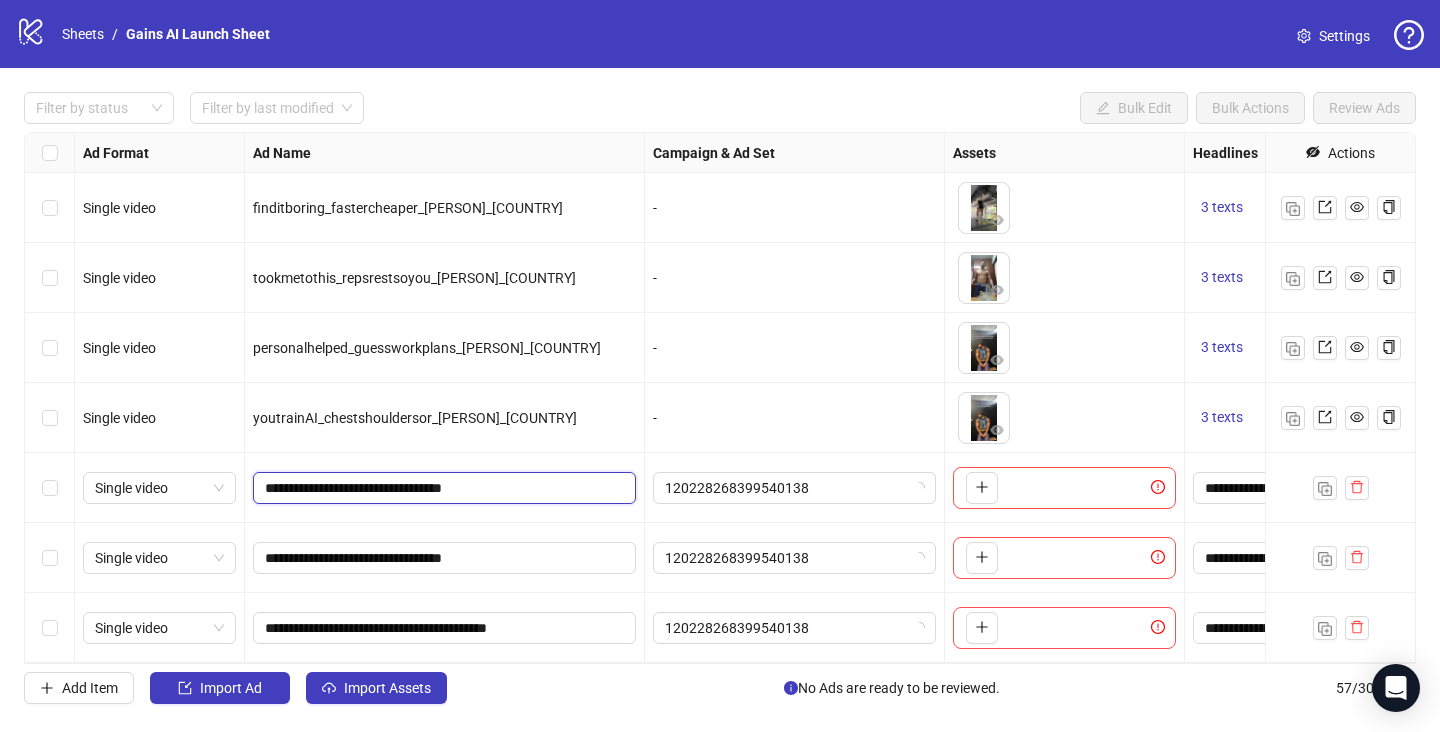 click on "**********" at bounding box center [442, 488] 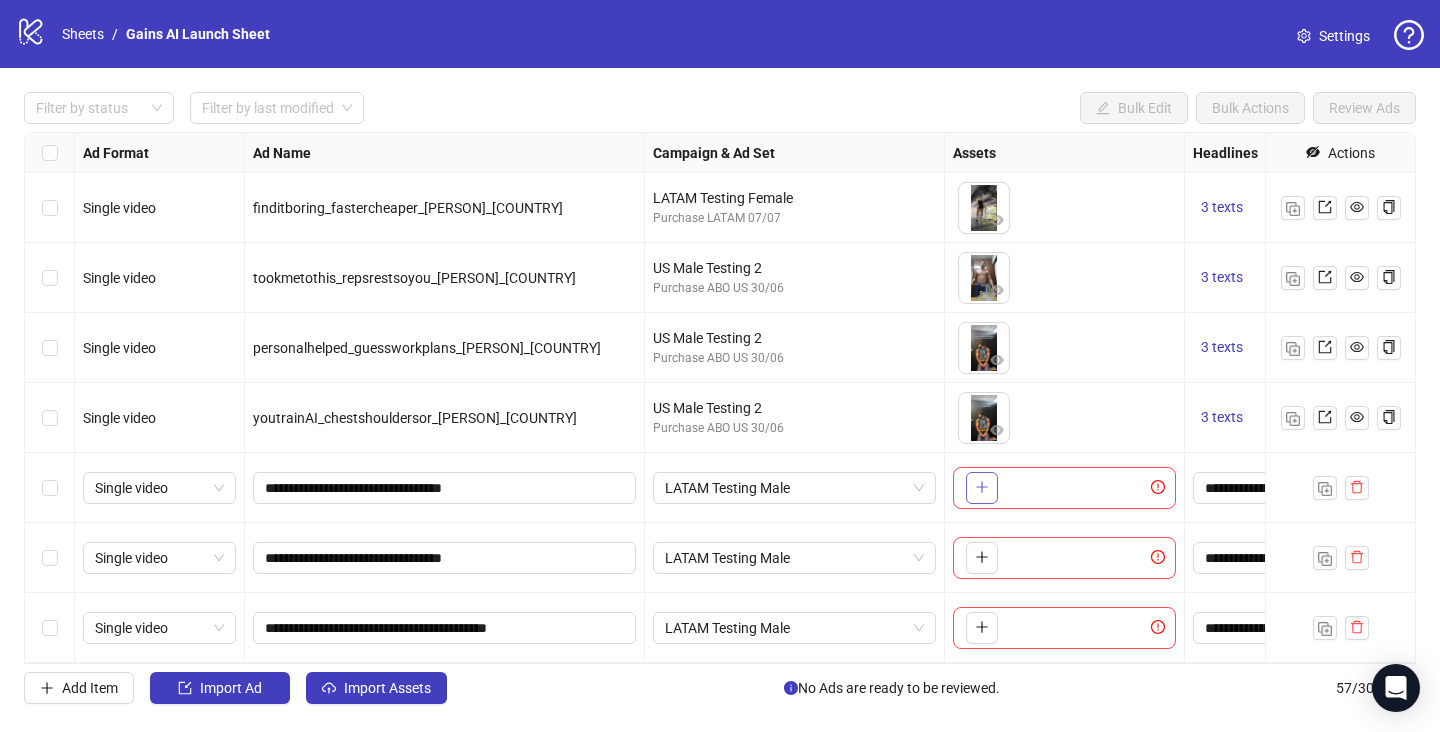 click at bounding box center (982, 488) 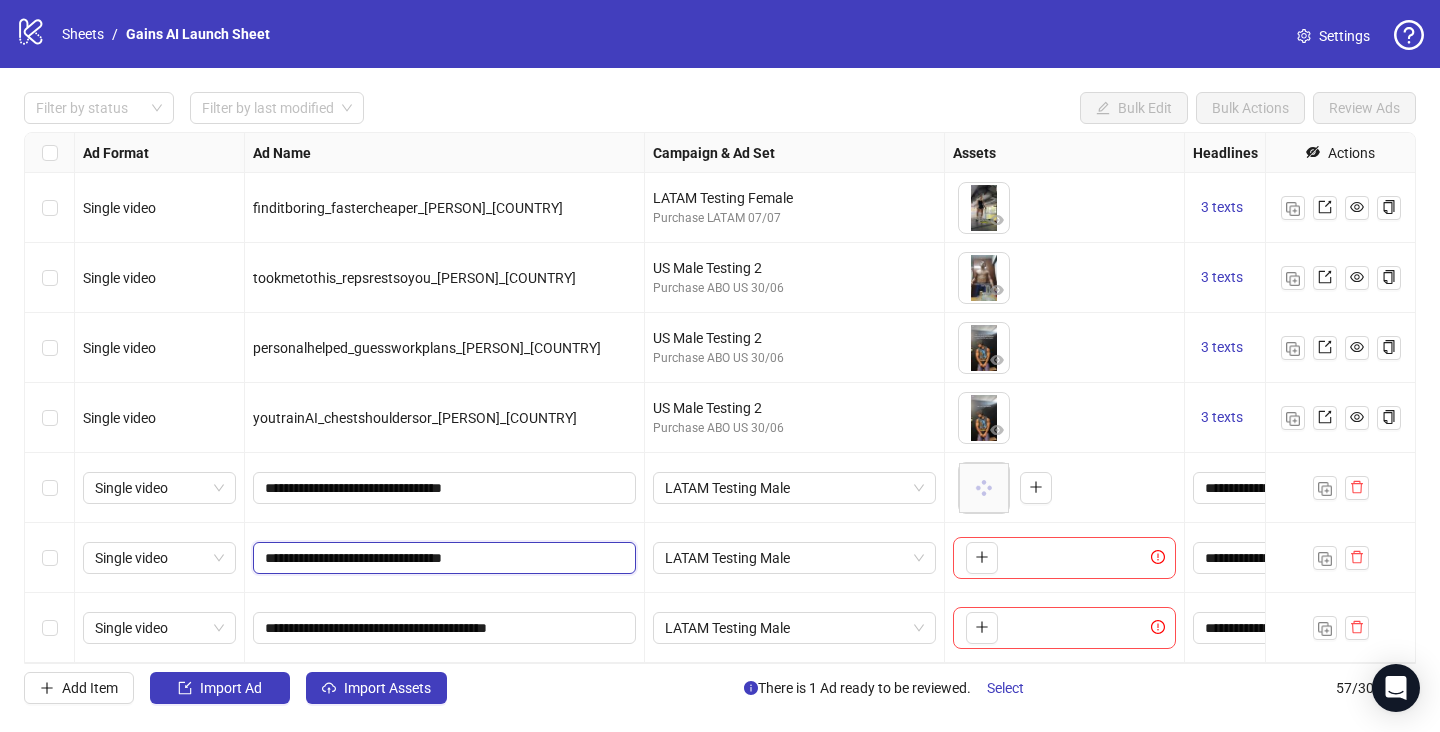 click on "**********" at bounding box center (442, 558) 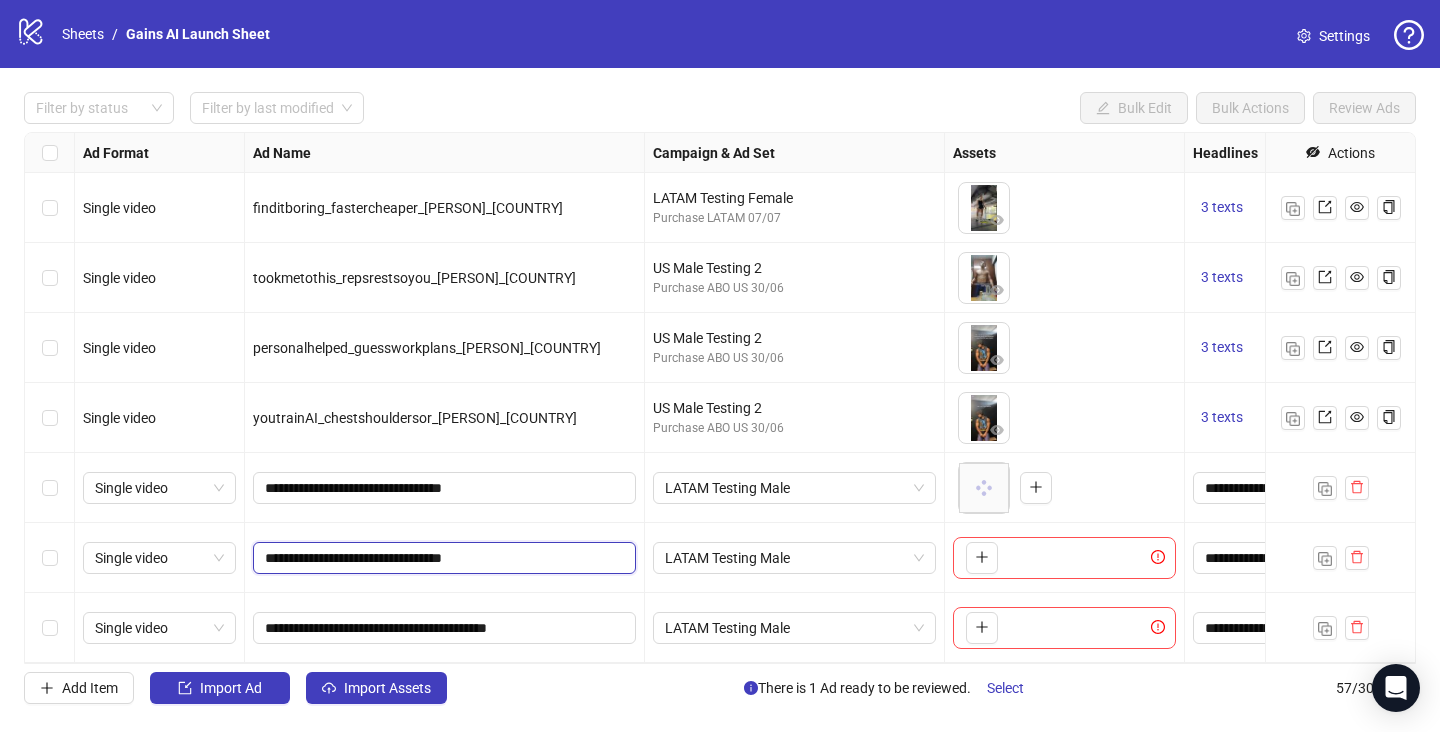 click on "**********" at bounding box center (442, 558) 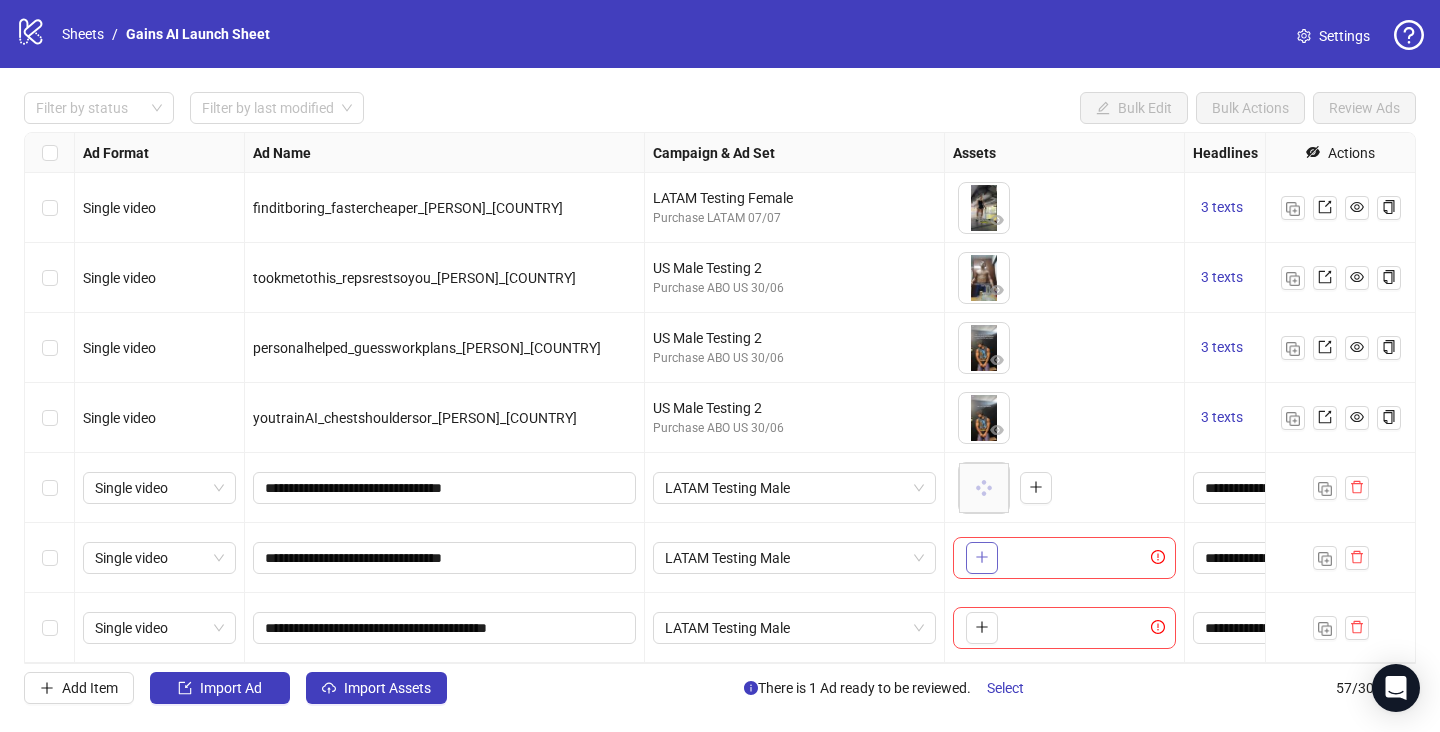 click 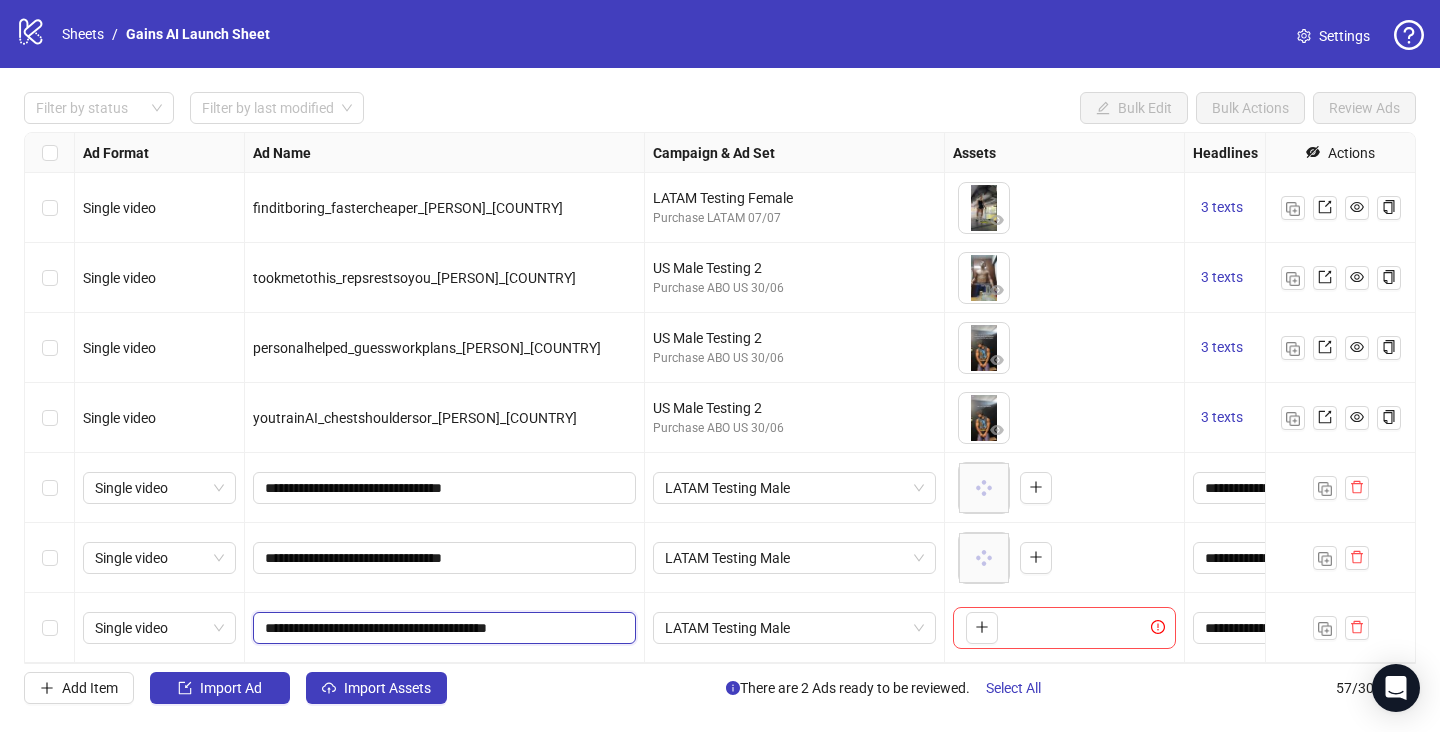 click on "**********" at bounding box center (442, 628) 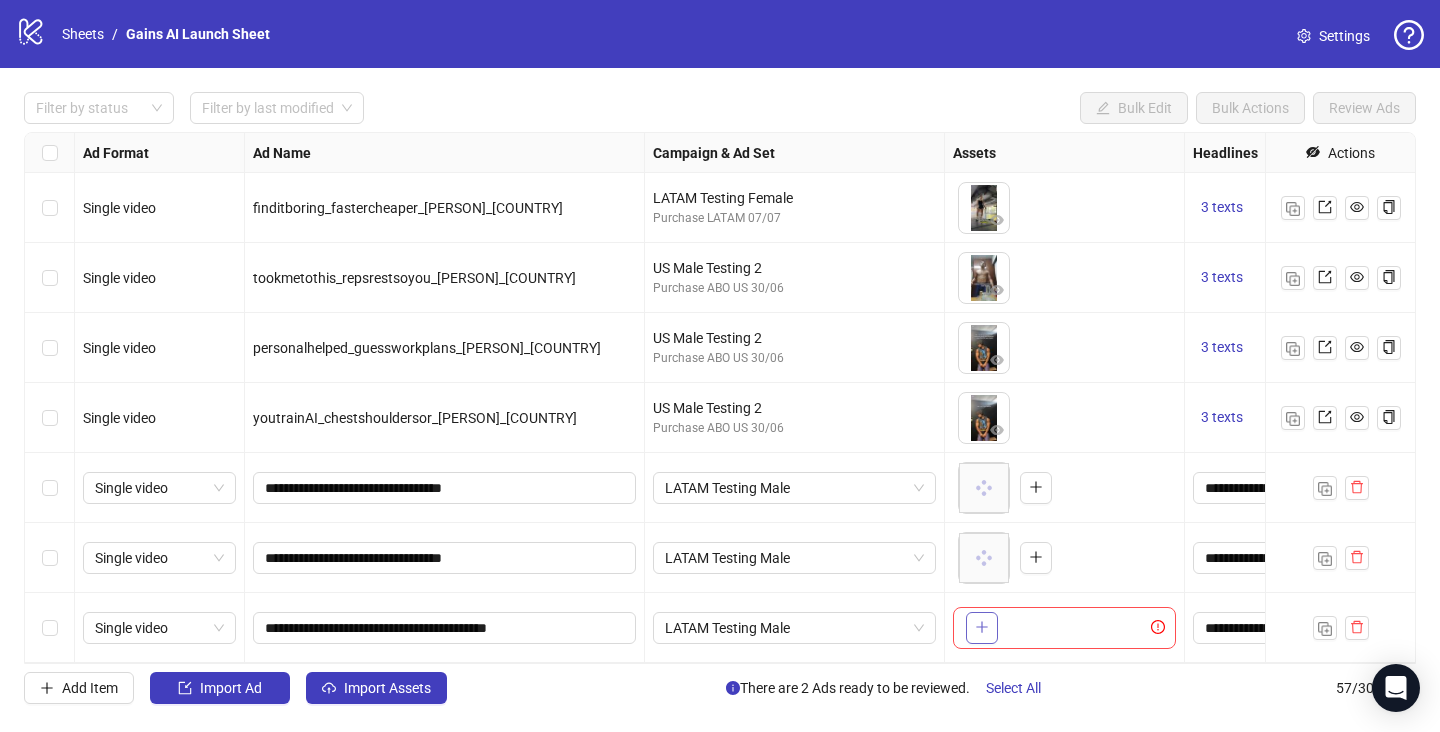click 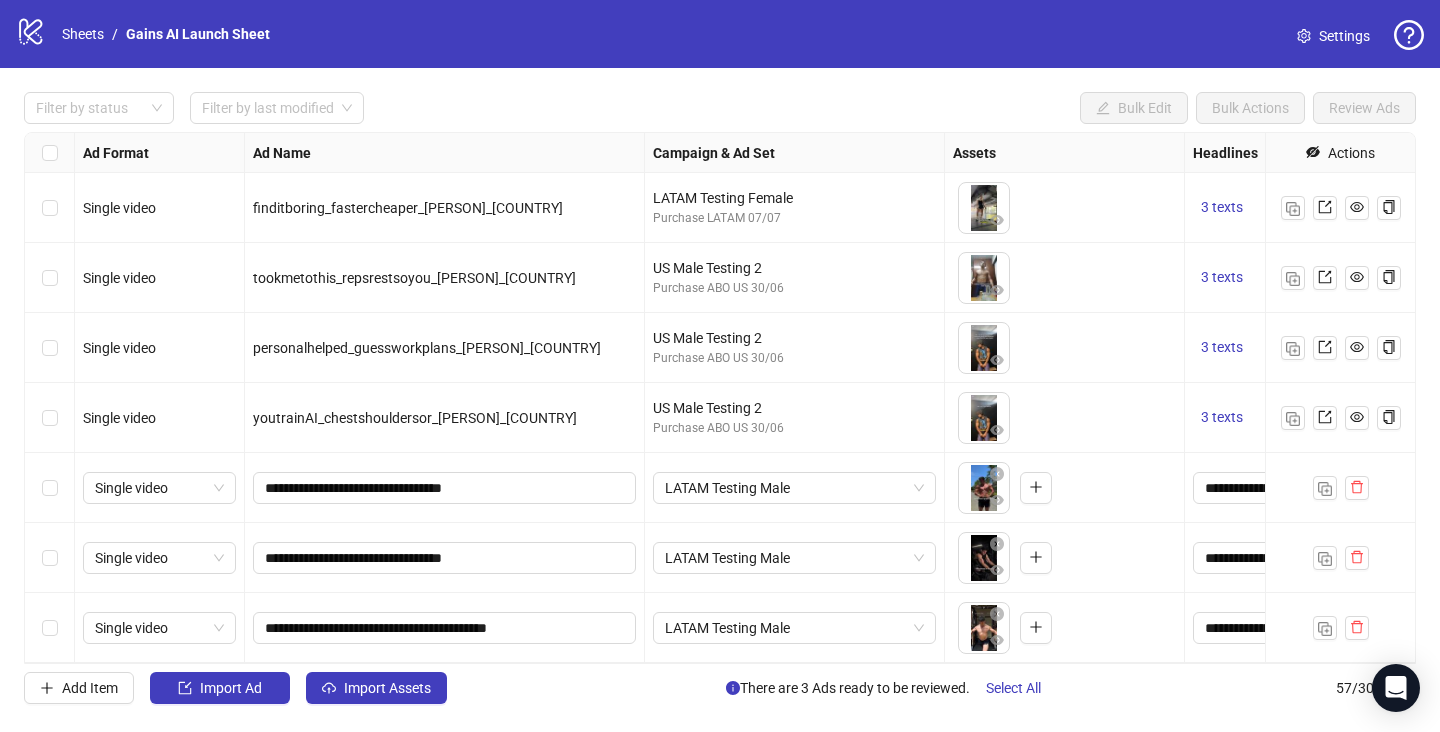 click at bounding box center [50, 488] 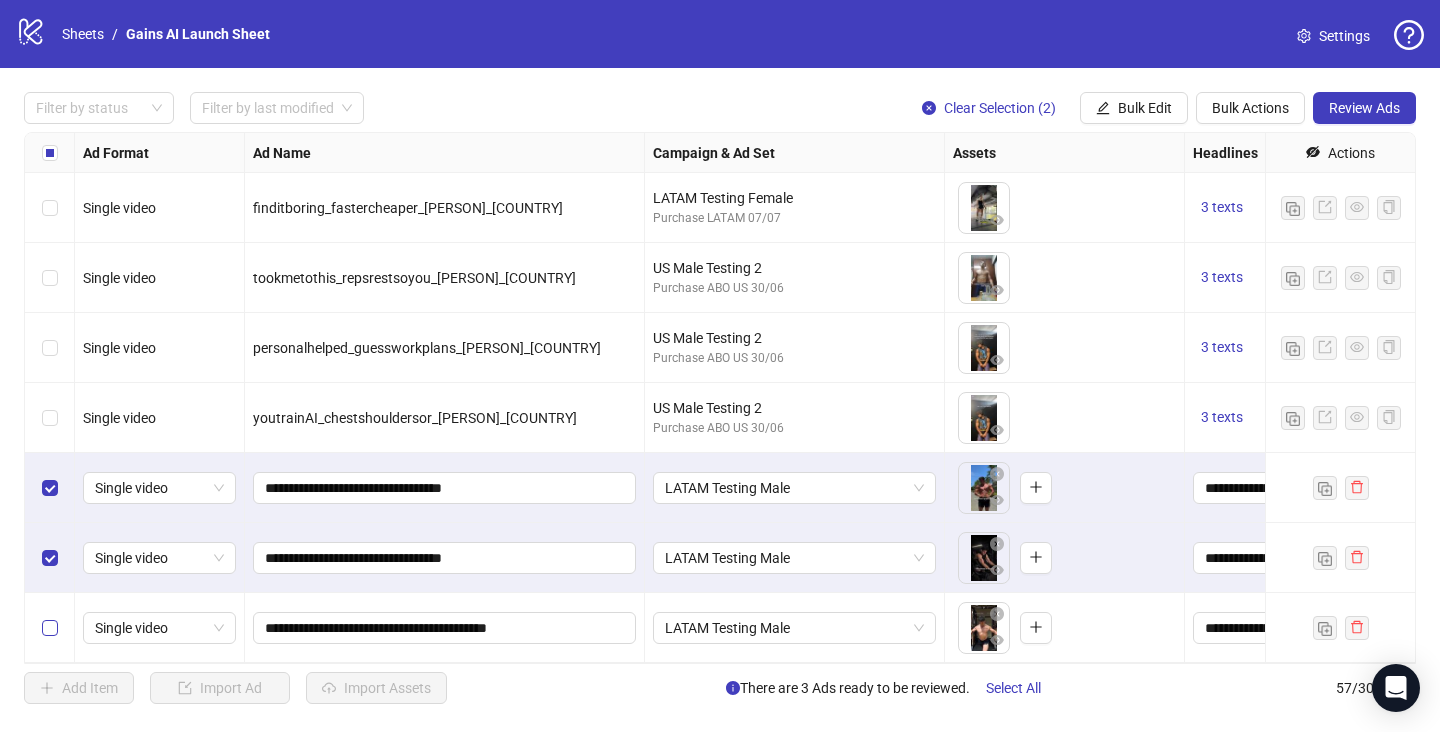 click at bounding box center (50, 628) 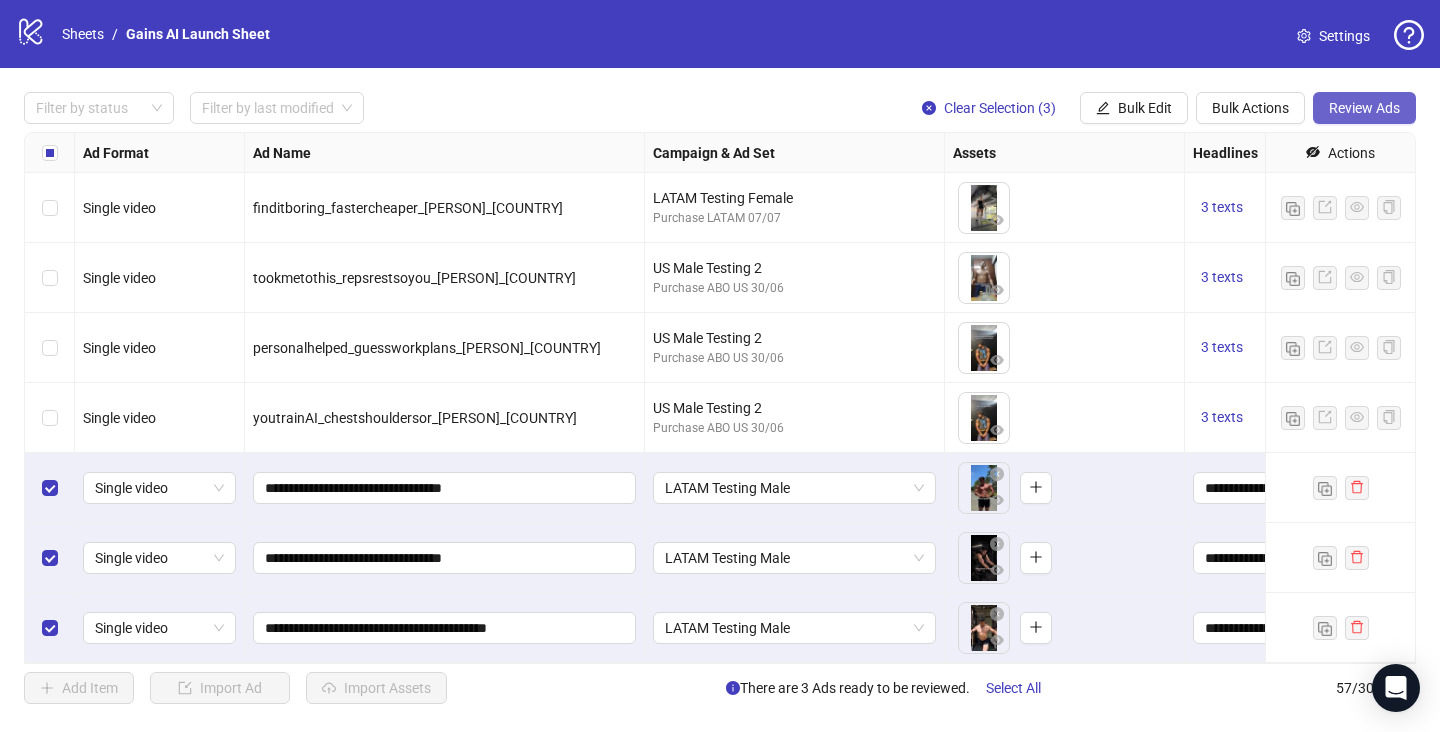 click on "Review Ads" at bounding box center [1364, 108] 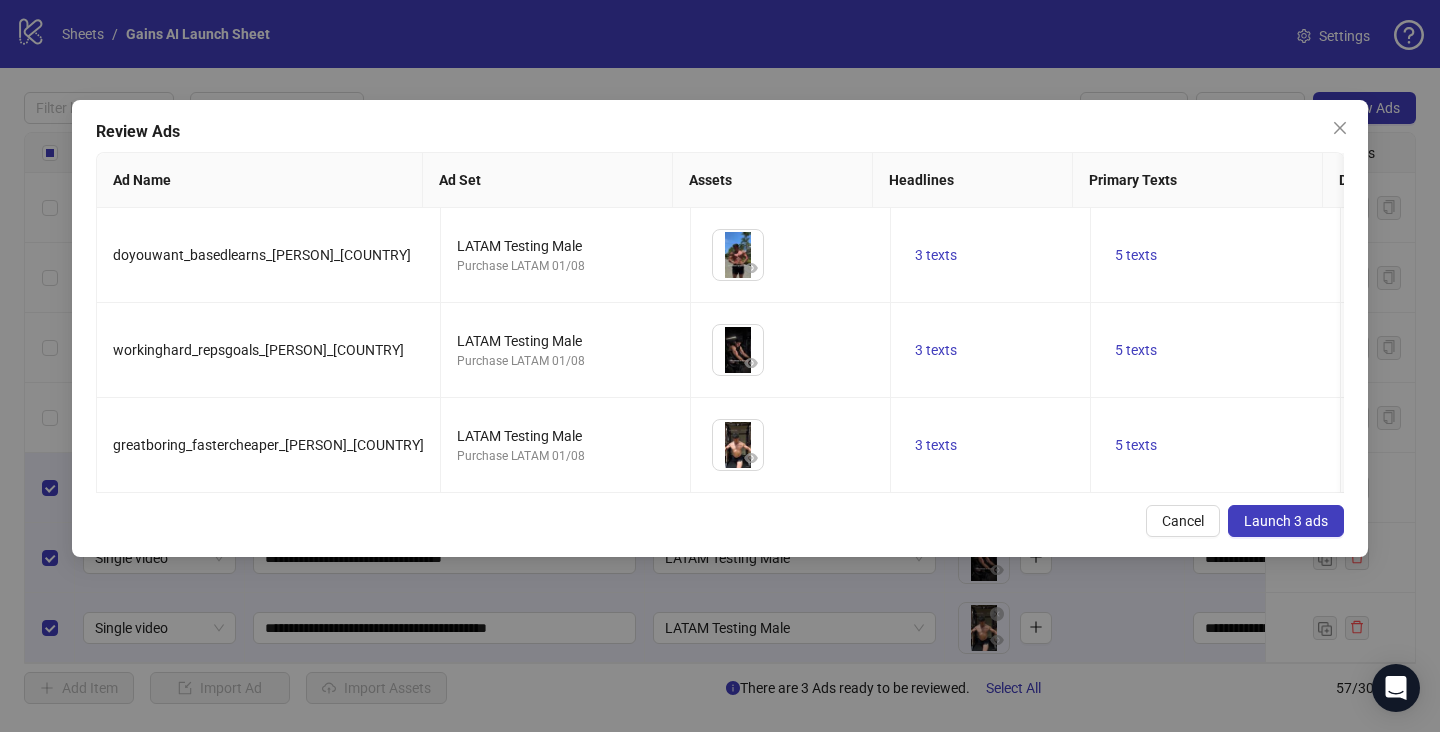 click on "Launch 3 ads" at bounding box center (1286, 521) 